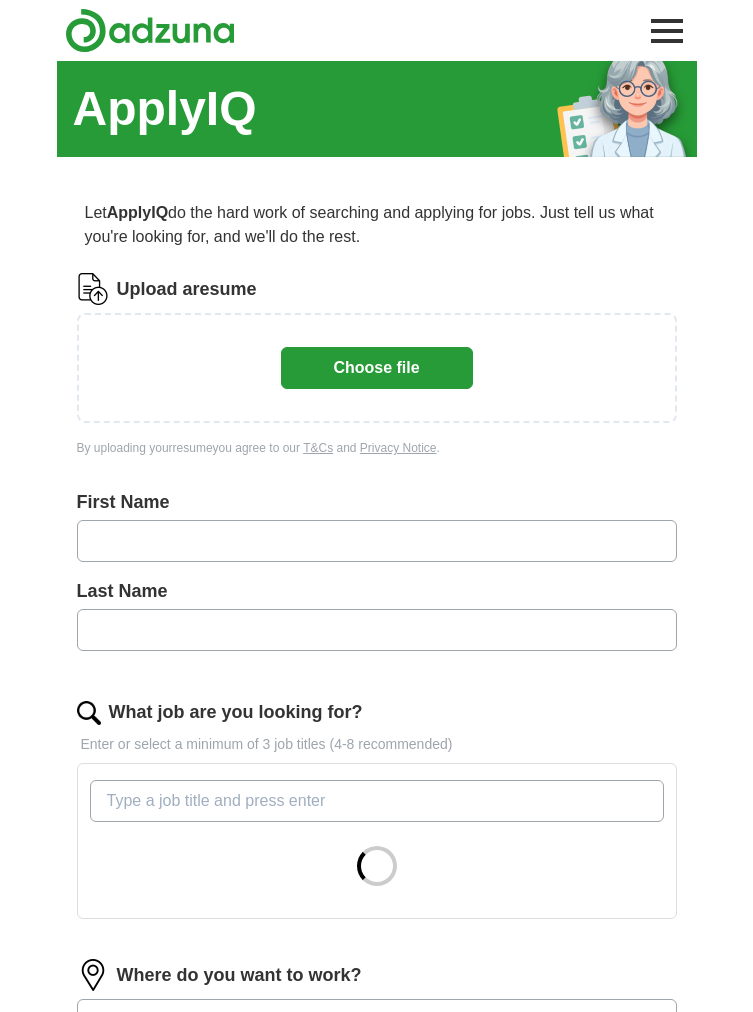 scroll, scrollTop: 0, scrollLeft: 0, axis: both 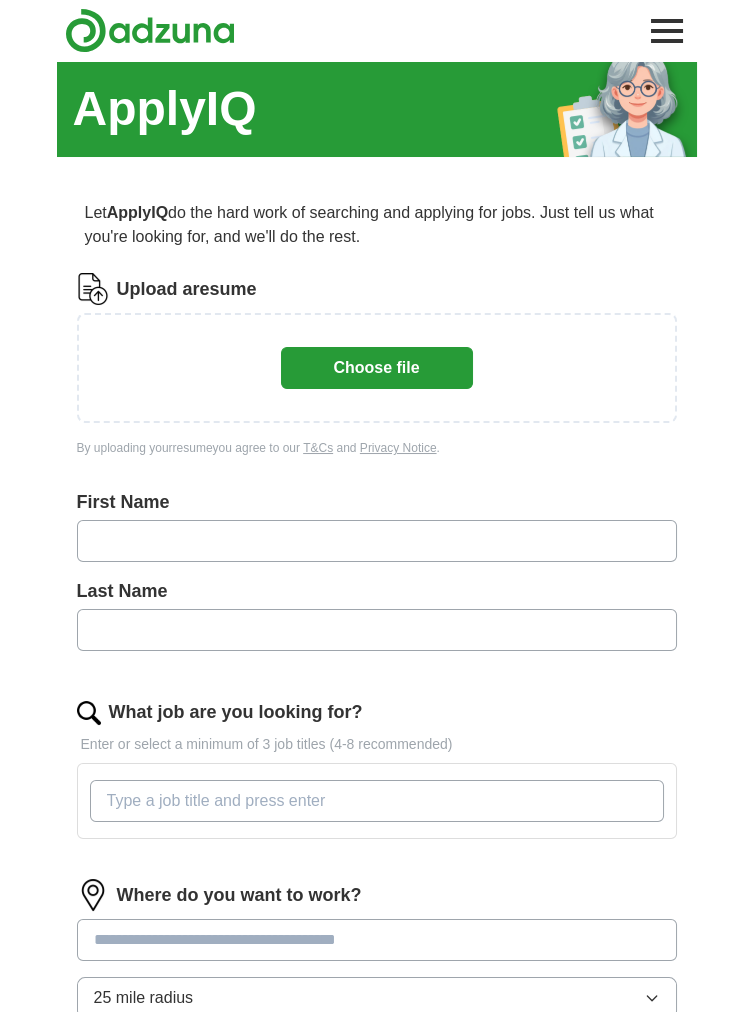 click on "Choose file" at bounding box center [377, 368] 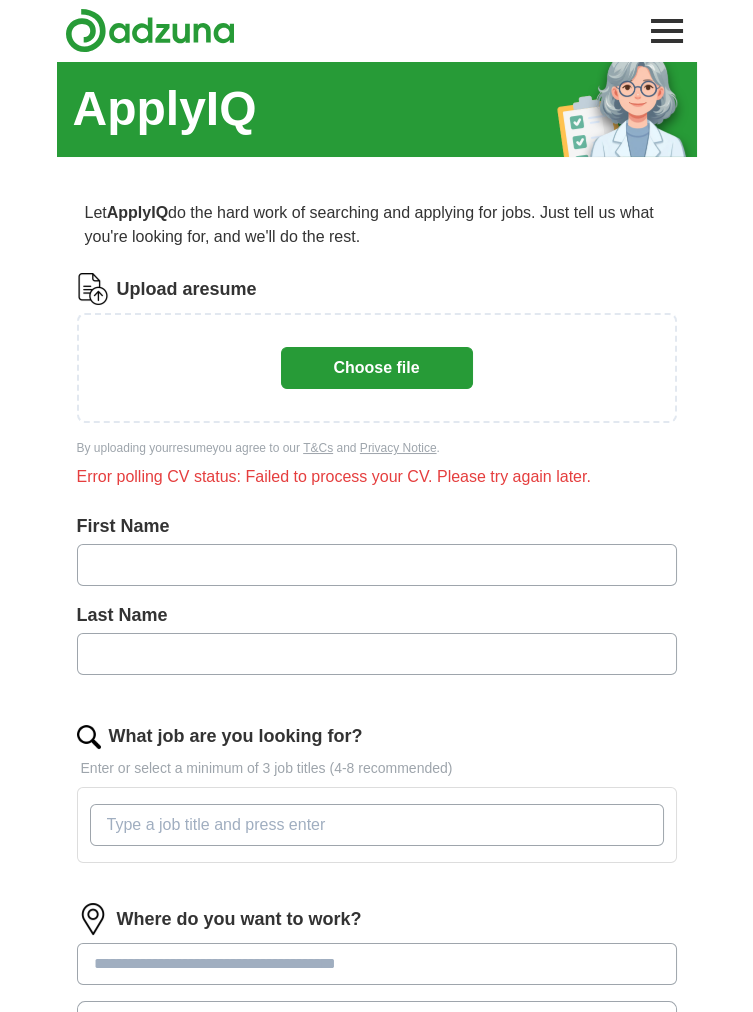 click on "Choose file" at bounding box center [377, 368] 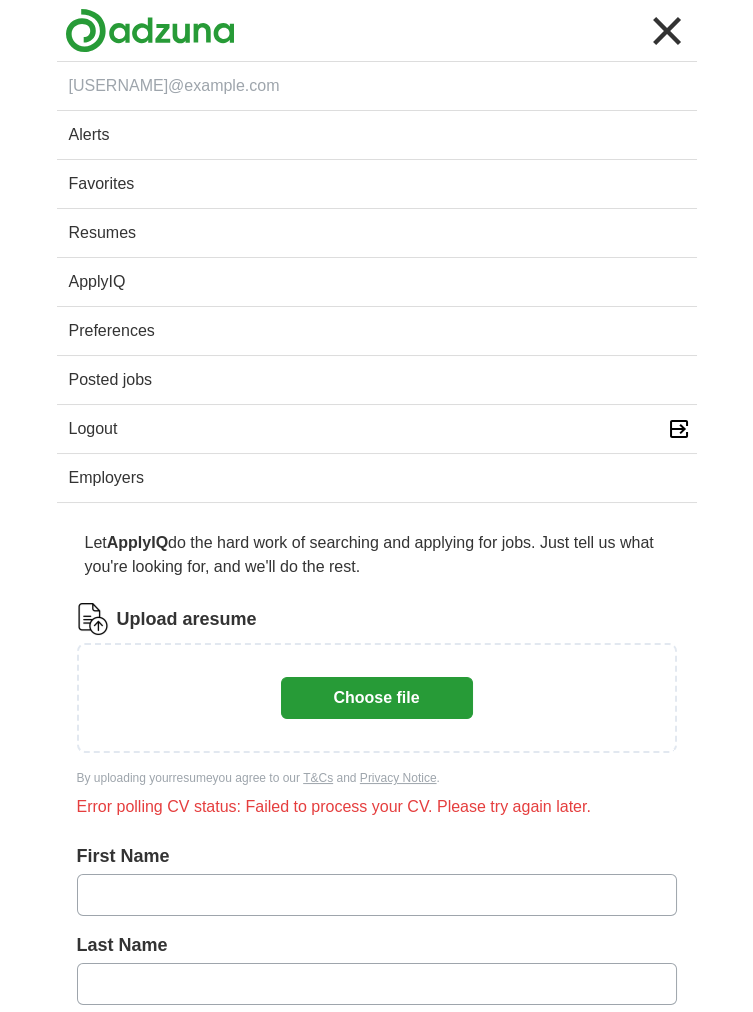 click at bounding box center [667, 31] 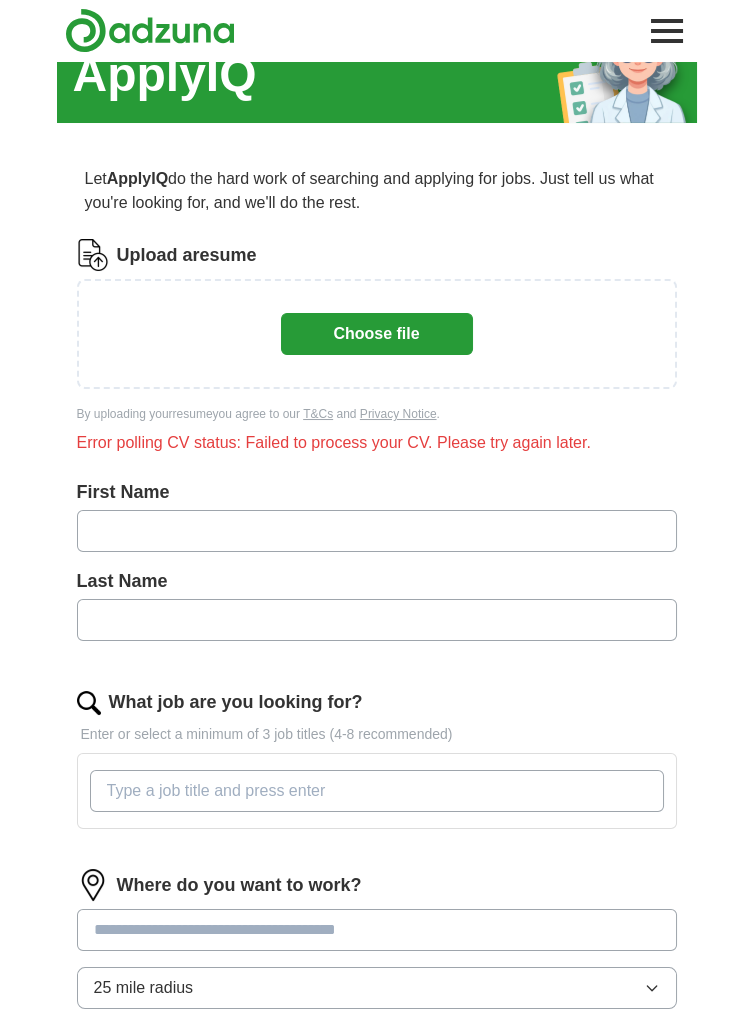 scroll, scrollTop: 32, scrollLeft: 0, axis: vertical 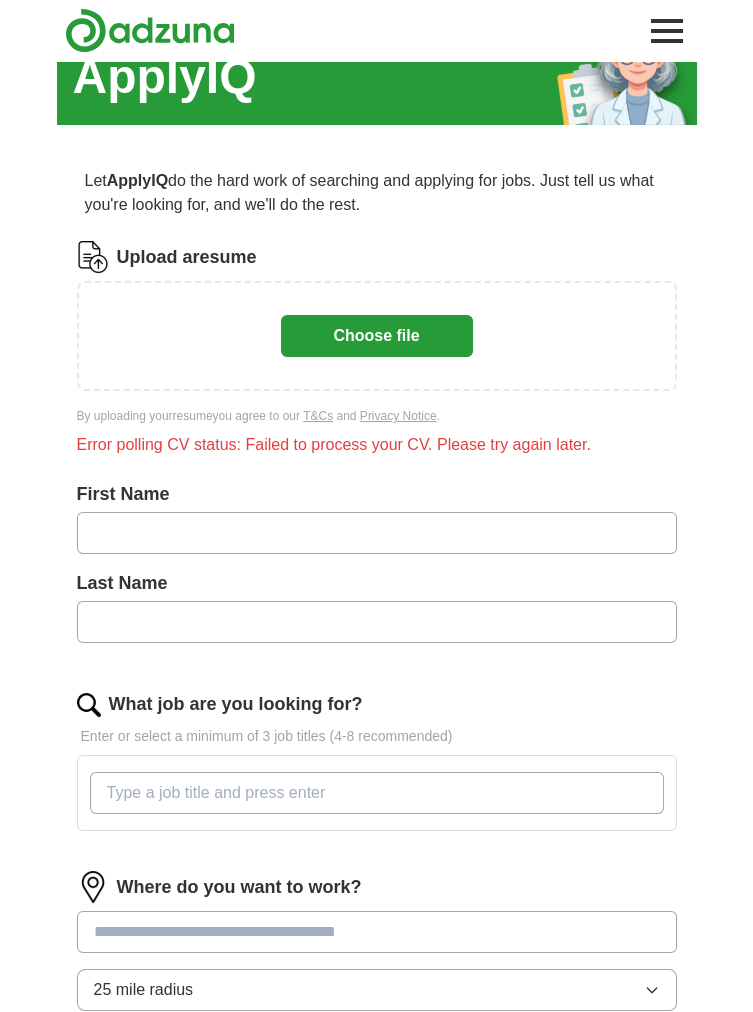 click at bounding box center (377, 533) 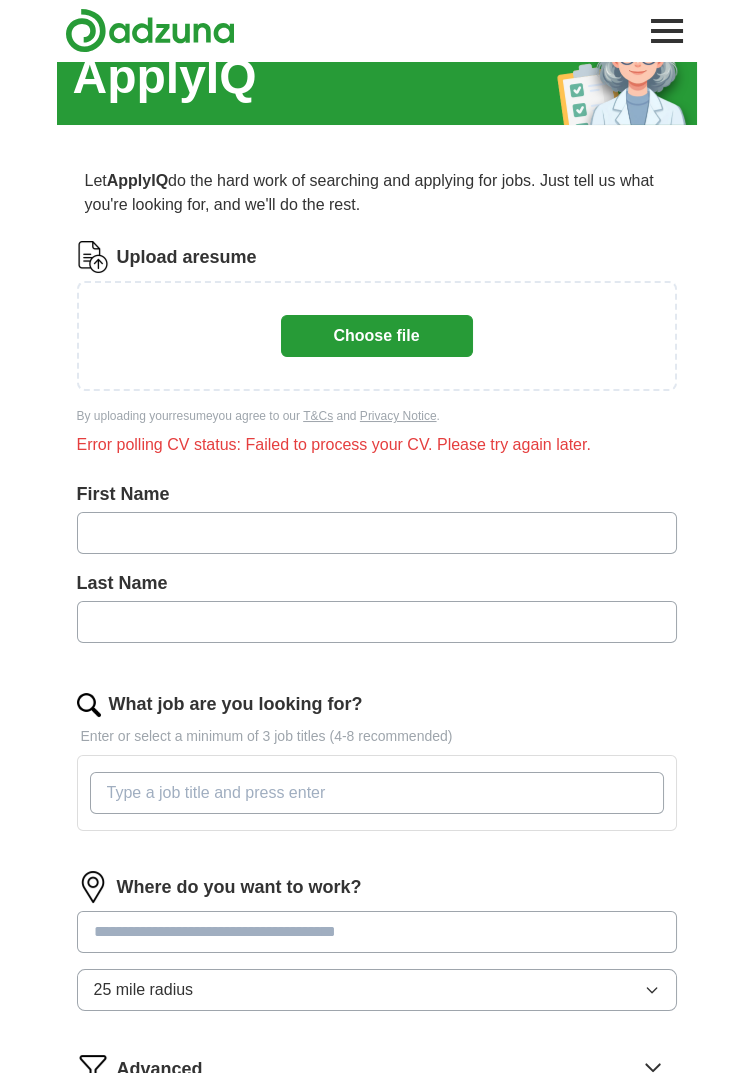 type on "********" 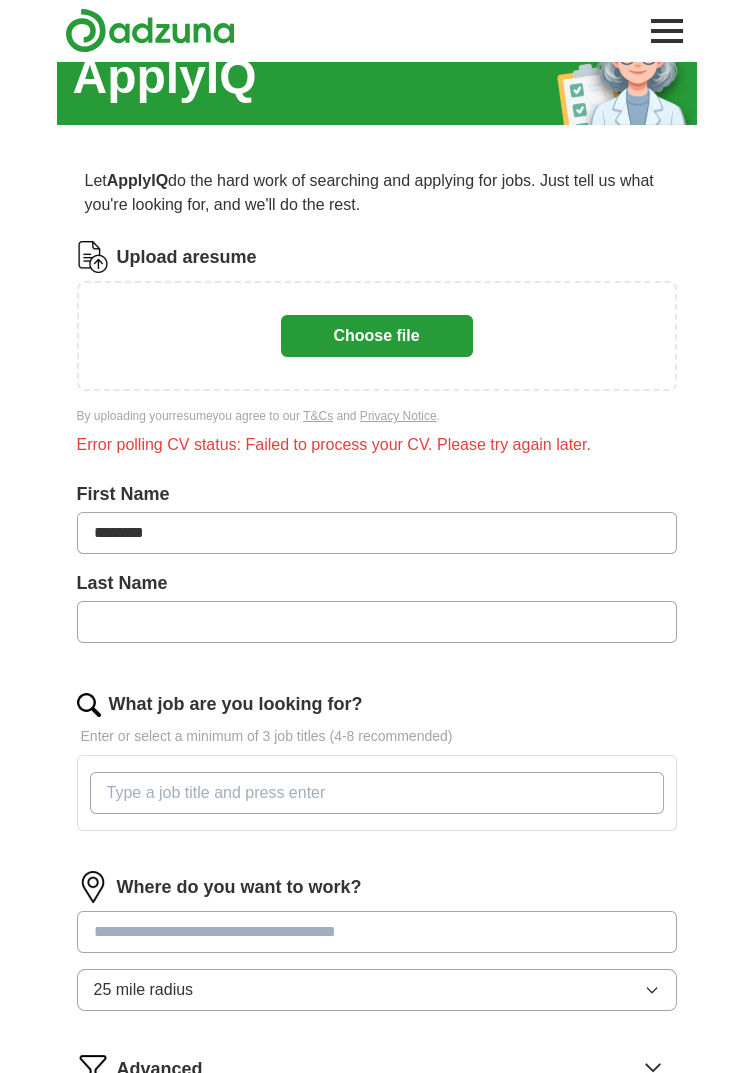 type on "*****" 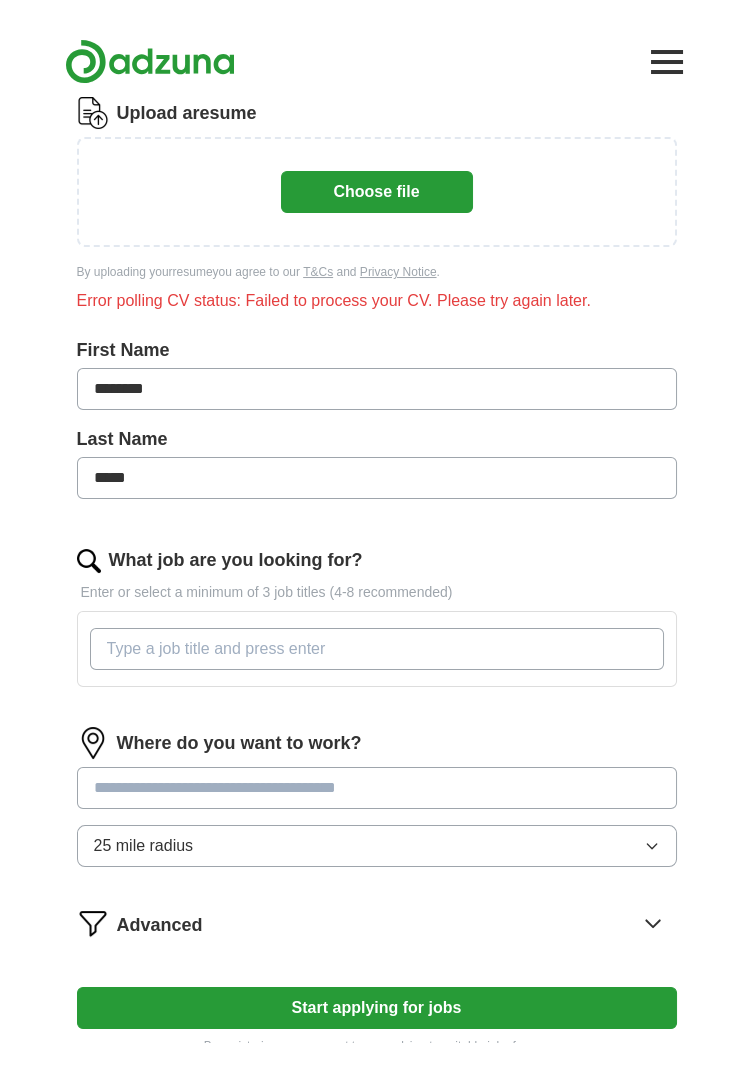 scroll, scrollTop: 207, scrollLeft: 0, axis: vertical 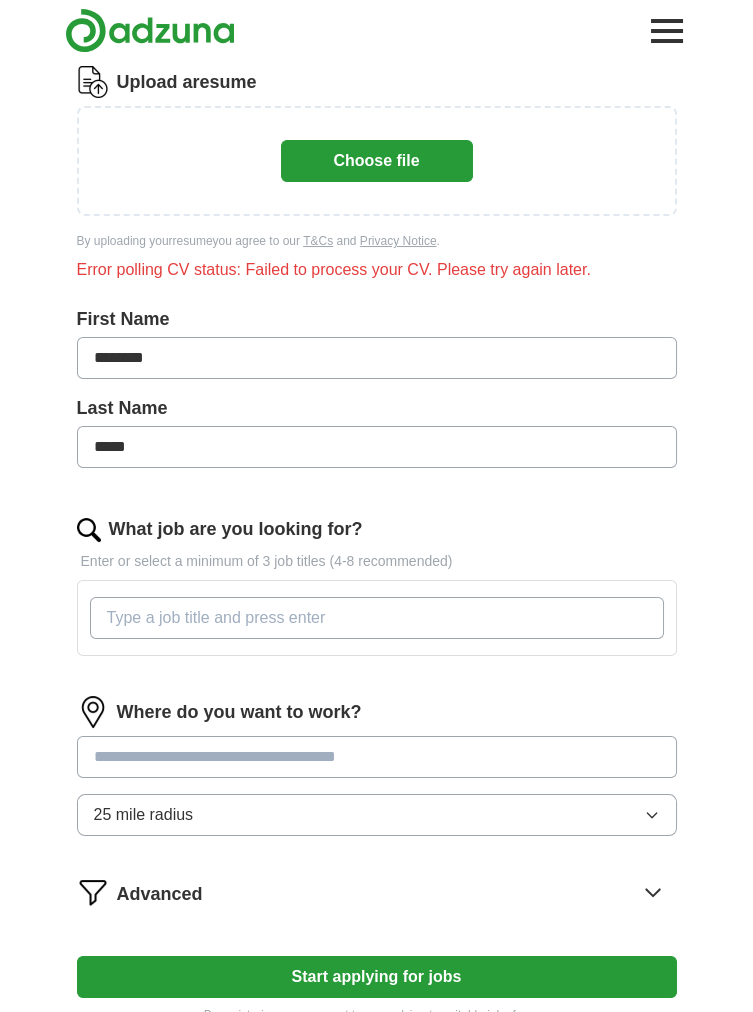 click on "What job are you looking for?" at bounding box center [377, 618] 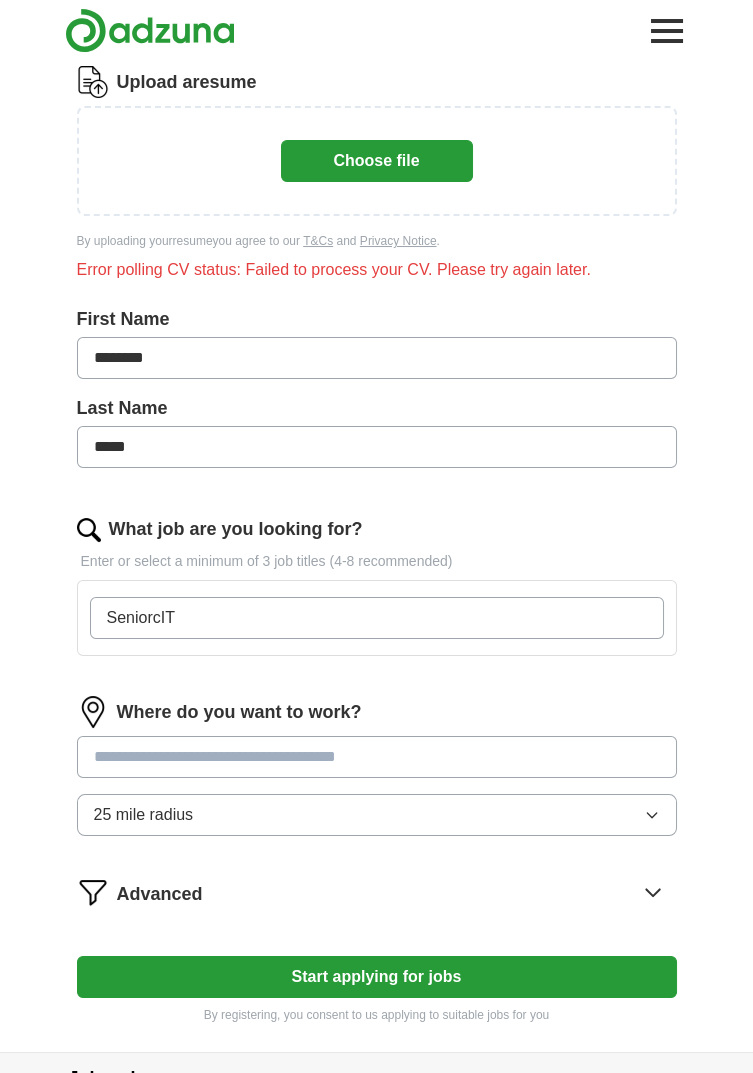 click on "SeniorcIT" at bounding box center [377, 618] 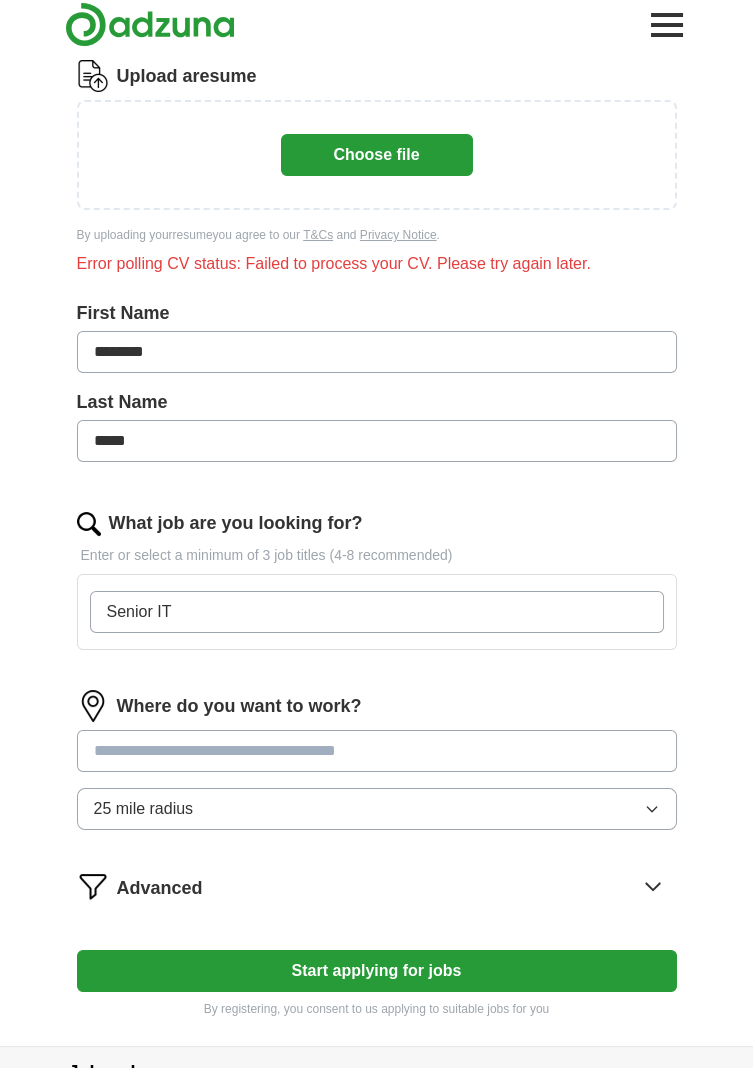scroll, scrollTop: 207, scrollLeft: 0, axis: vertical 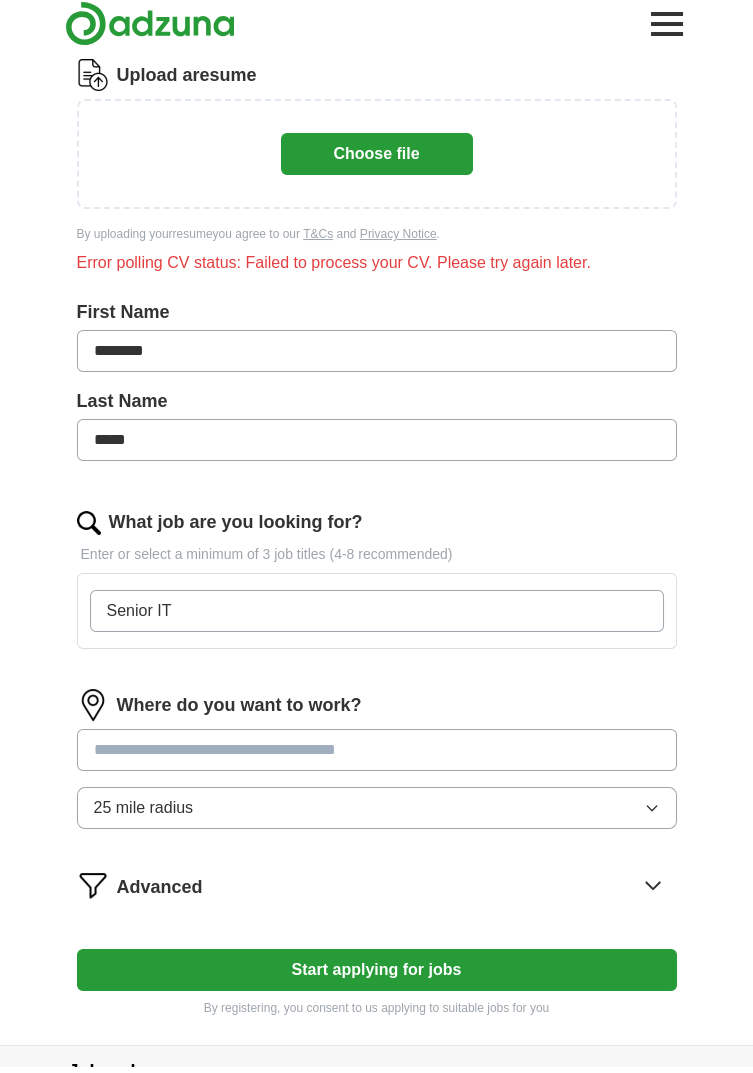 click on "Senior IT" at bounding box center (377, 618) 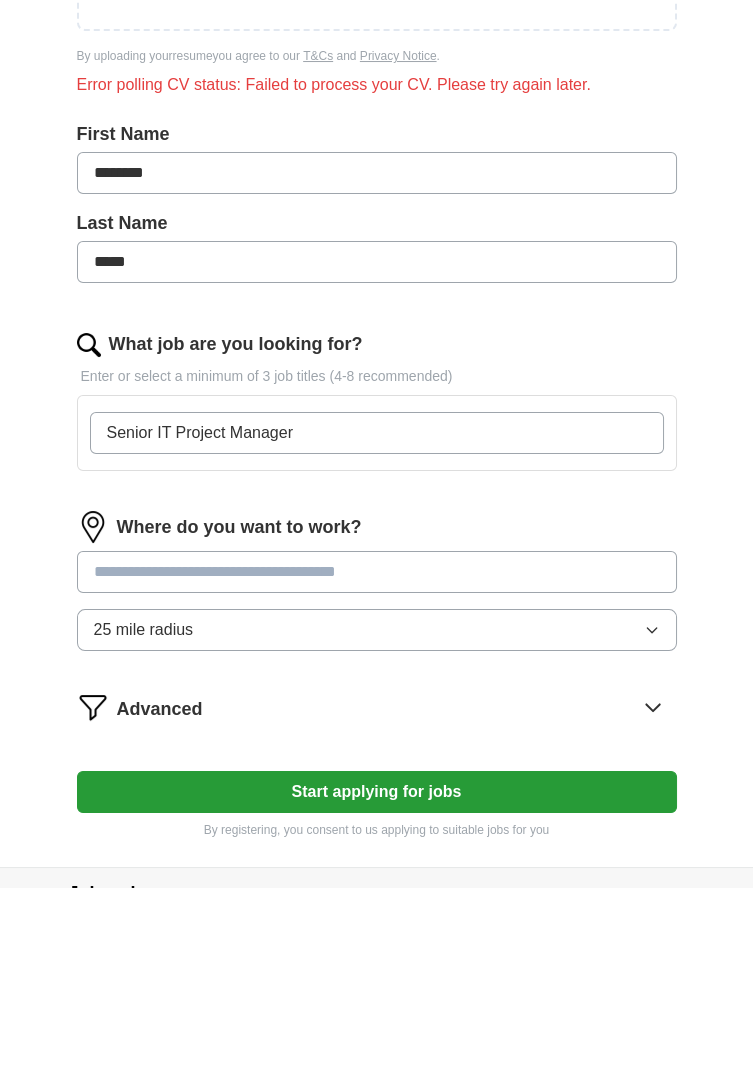 scroll, scrollTop: 207, scrollLeft: 0, axis: vertical 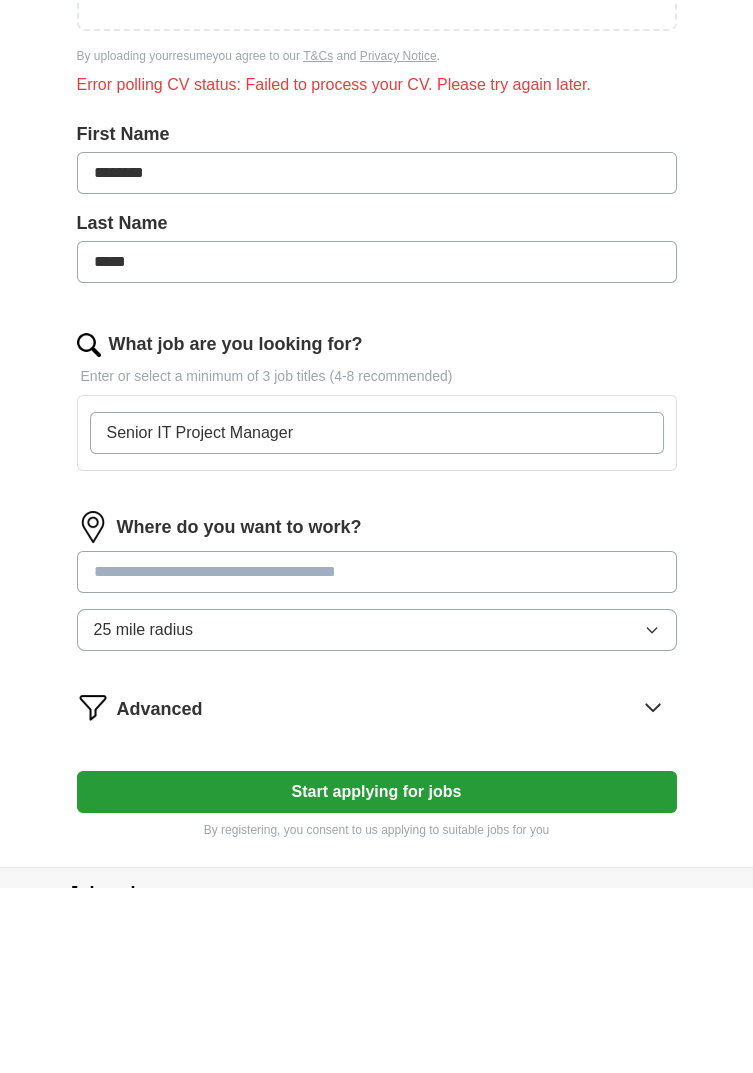 click on "Where do you want to work? 25 mile radius" at bounding box center [377, 774] 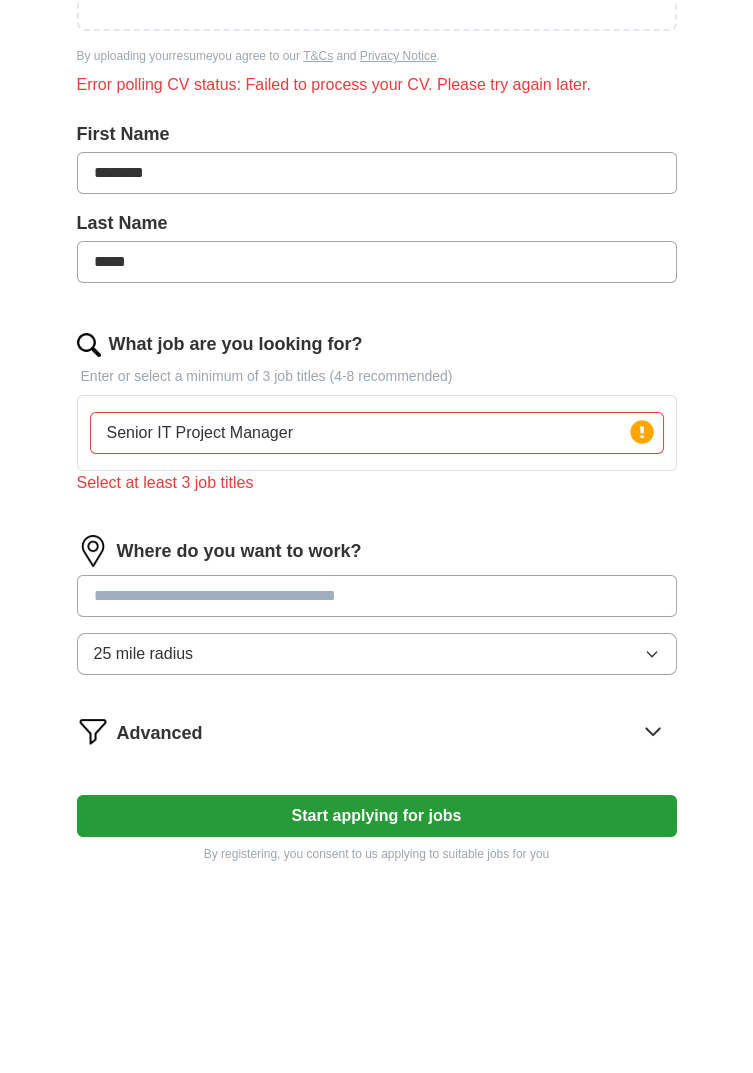 click on "Senior IT Project Manager" at bounding box center [377, 618] 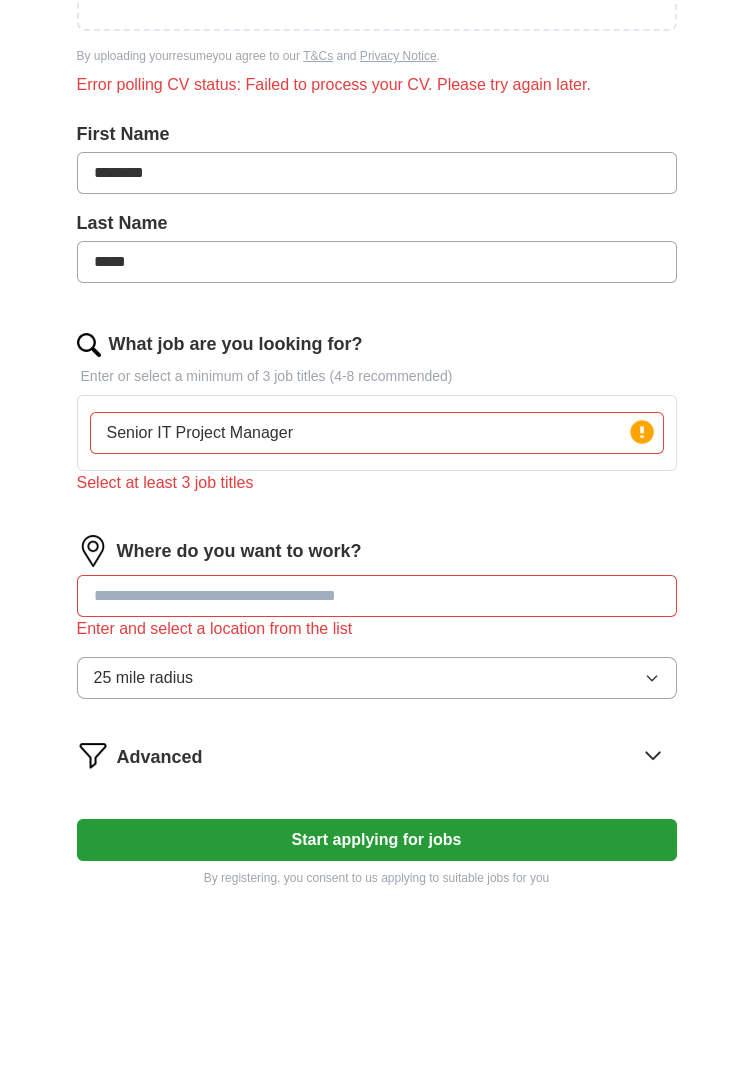 click on "Select at least 3 job titles" at bounding box center (377, 668) 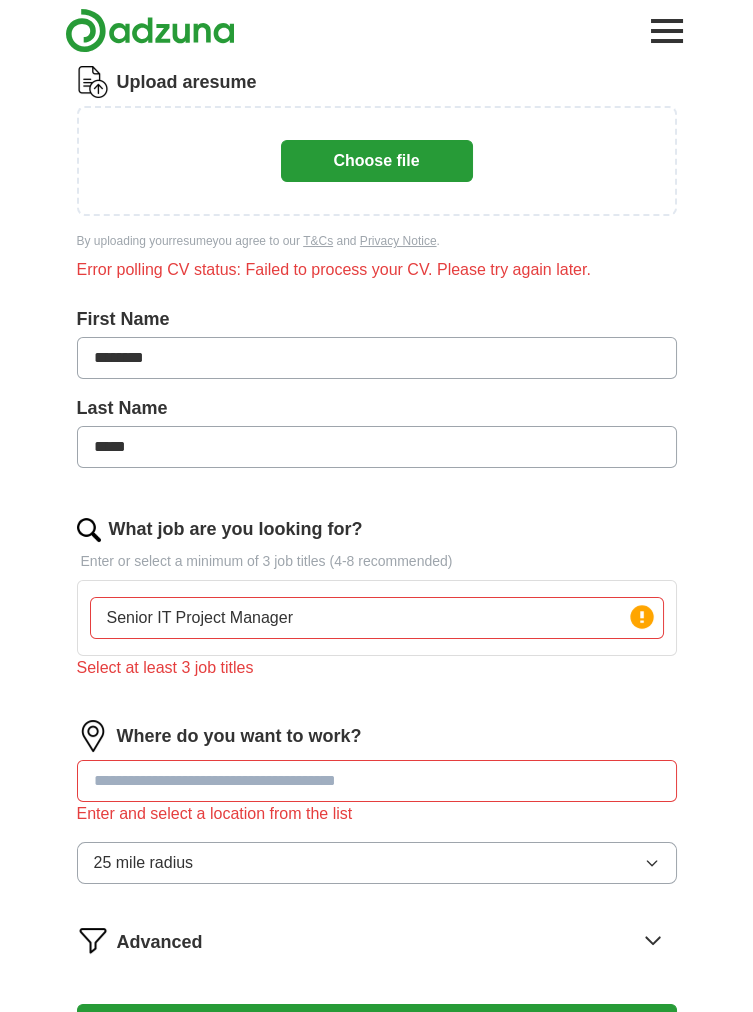 click on "Senior IT Project Manager" at bounding box center [377, 618] 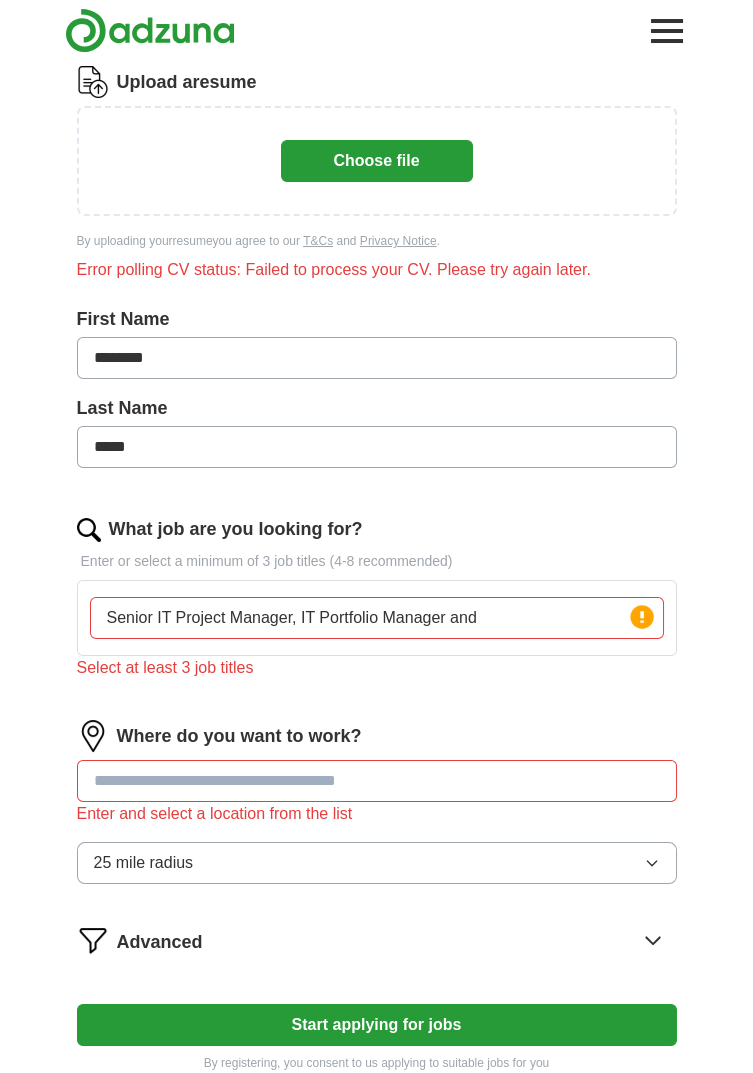 type on "Senior IT Project Manager, IT Portfolio Manager andc" 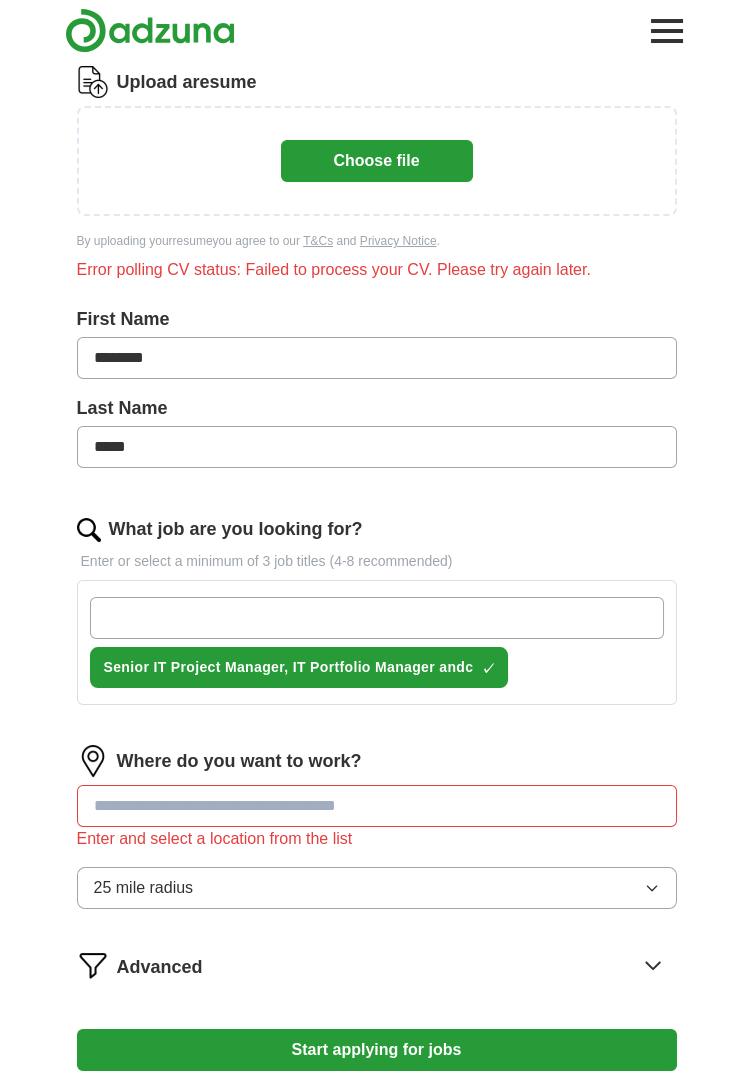 scroll, scrollTop: 207, scrollLeft: 0, axis: vertical 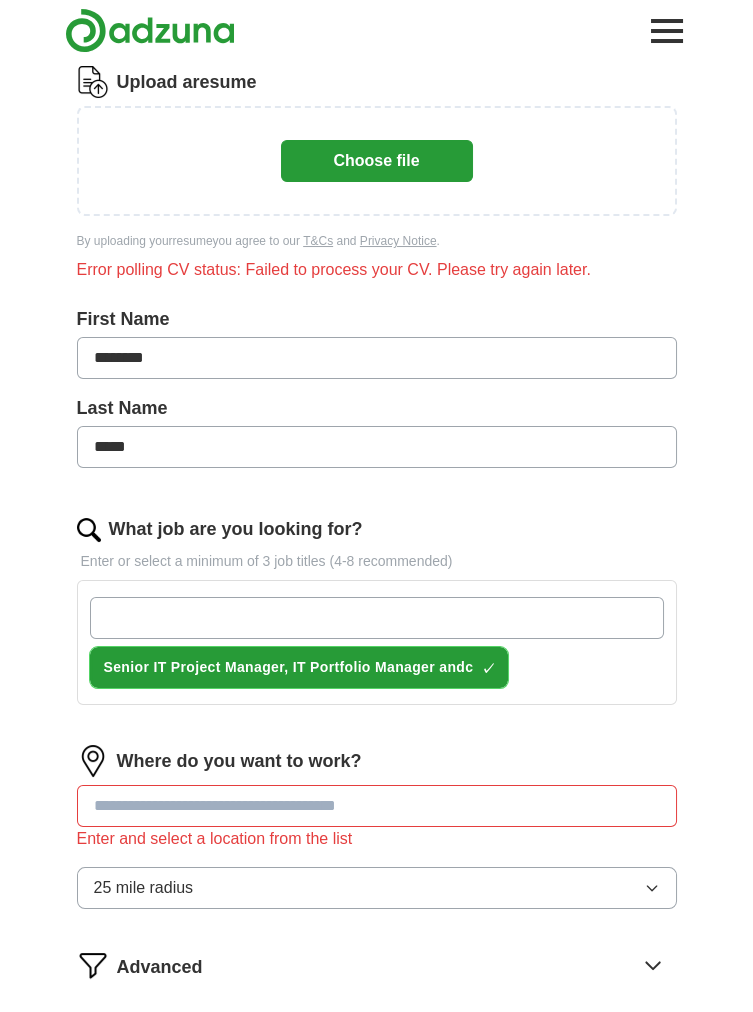 click on "Senior IT Project Manager, IT Portfolio Manager andc" at bounding box center (289, 667) 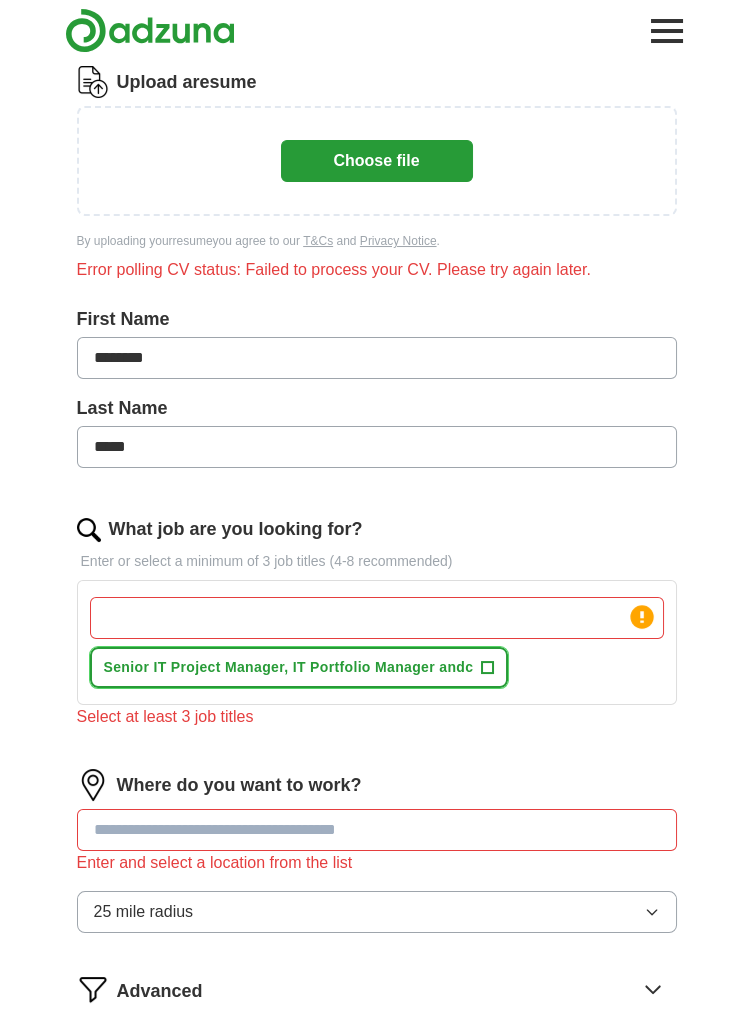 click on "Senior IT Project Manager, IT Portfolio Manager andc +" at bounding box center (299, 667) 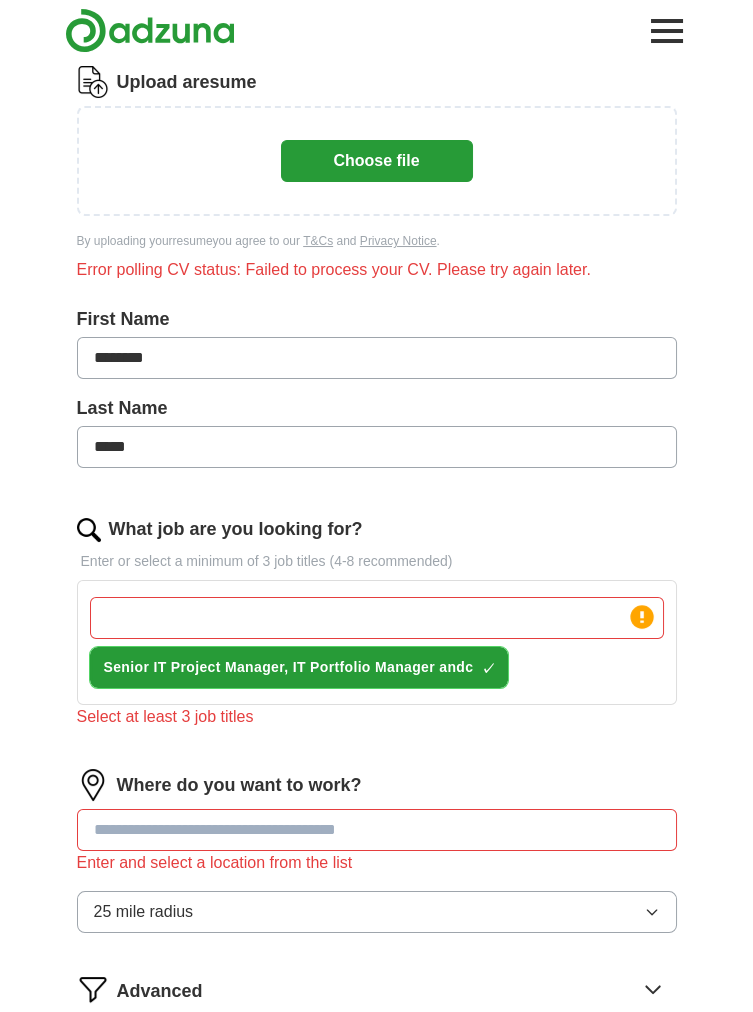 click on "×" at bounding box center (0, 0) 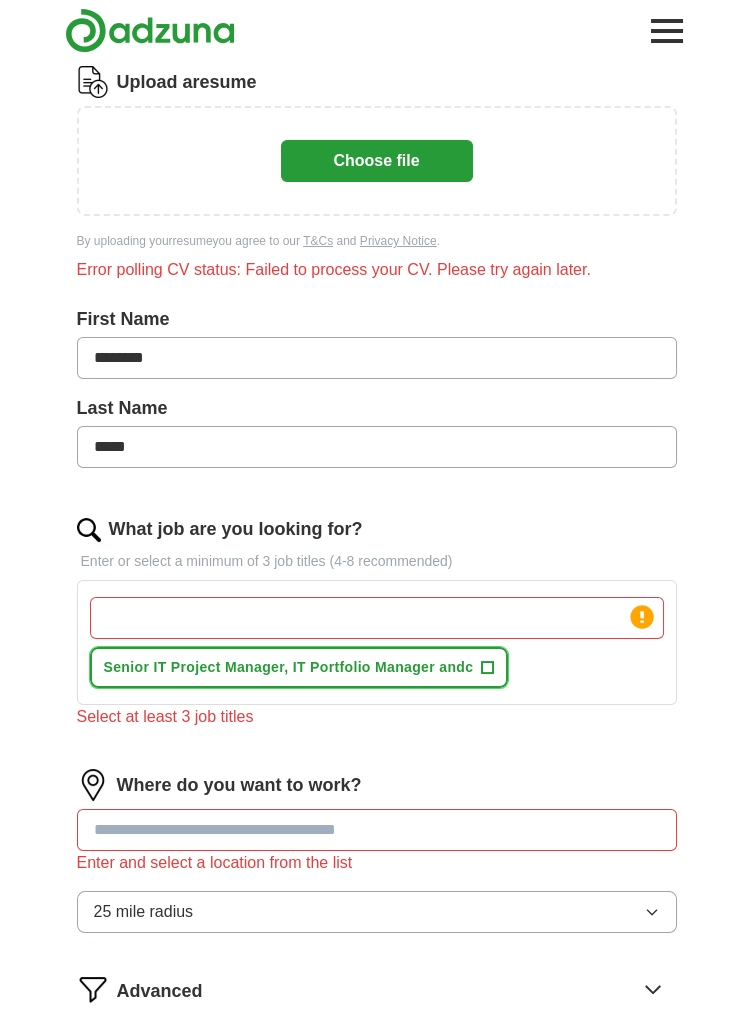 click on "Senior IT Project Manager, IT Portfolio Manager andc +" at bounding box center [299, 667] 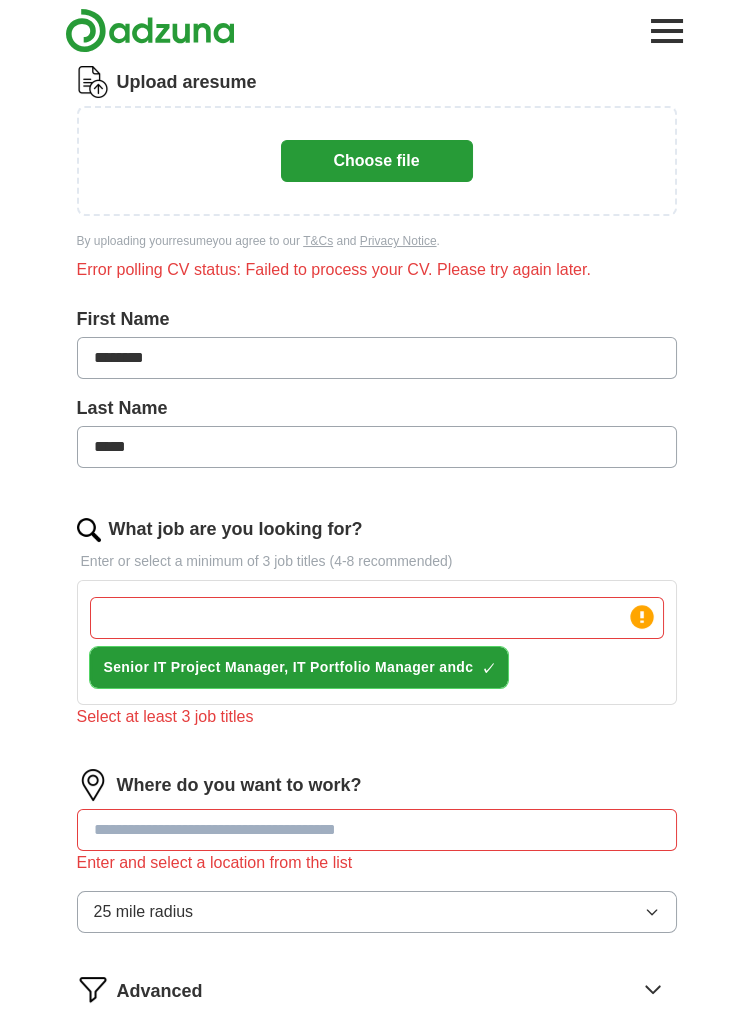 click on "✓ ×" at bounding box center [487, 668] 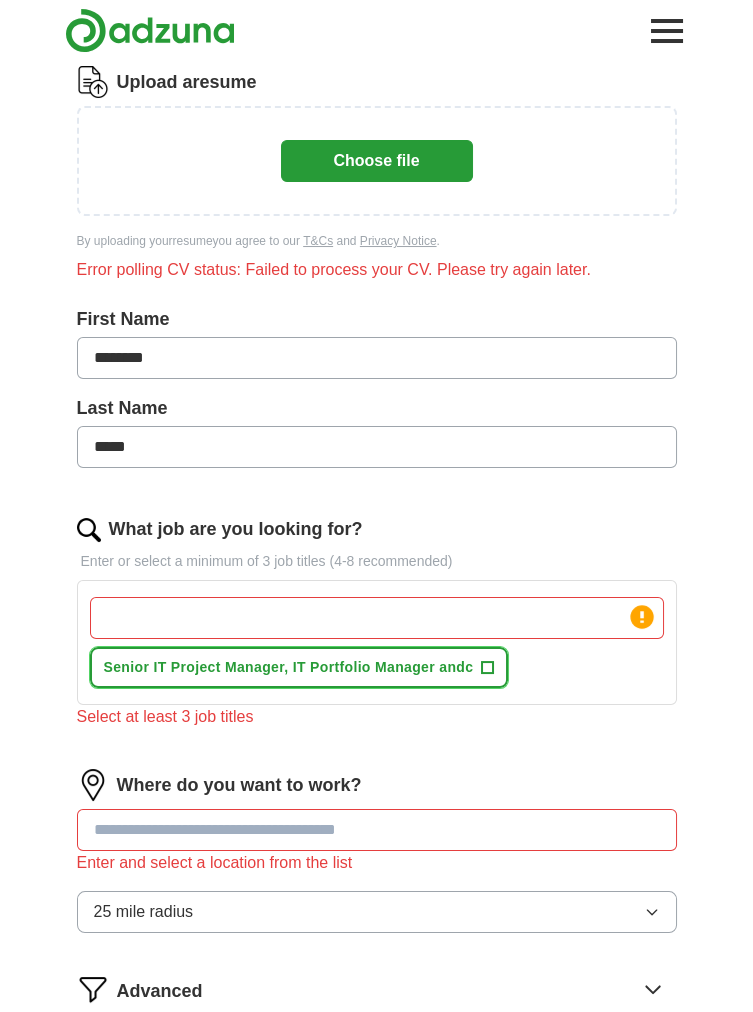 click on "Senior IT Project Manager, IT Portfolio Manager andc +" at bounding box center [299, 667] 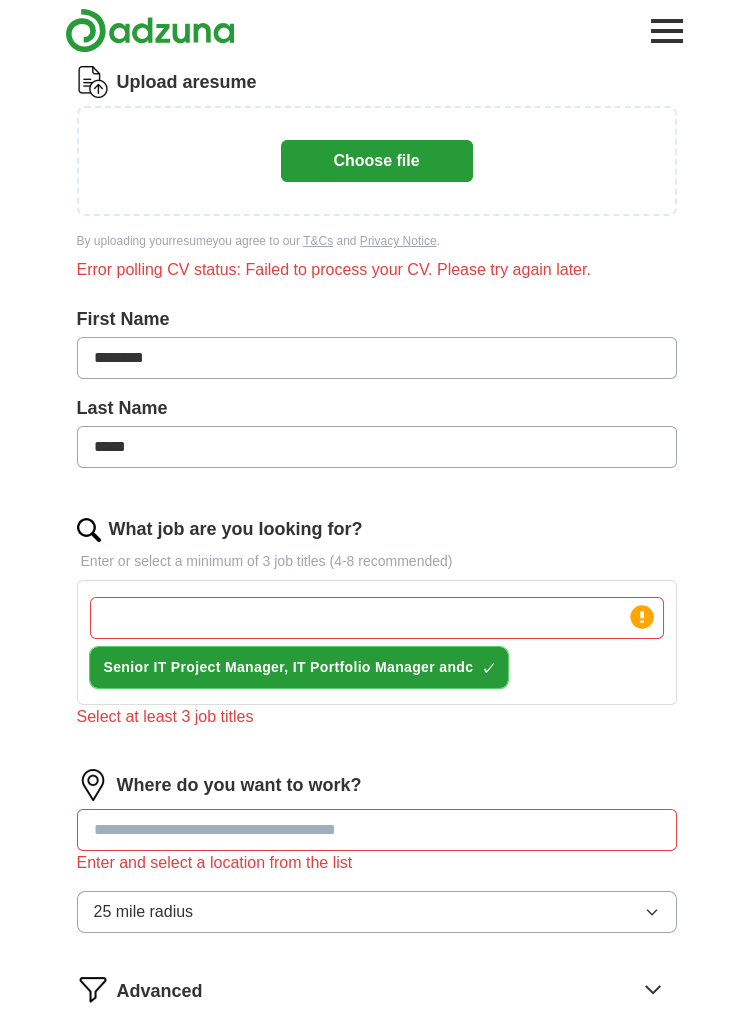 click on "Senior IT Project Manager, IT Portfolio Manager andc ✓ ×" at bounding box center [299, 667] 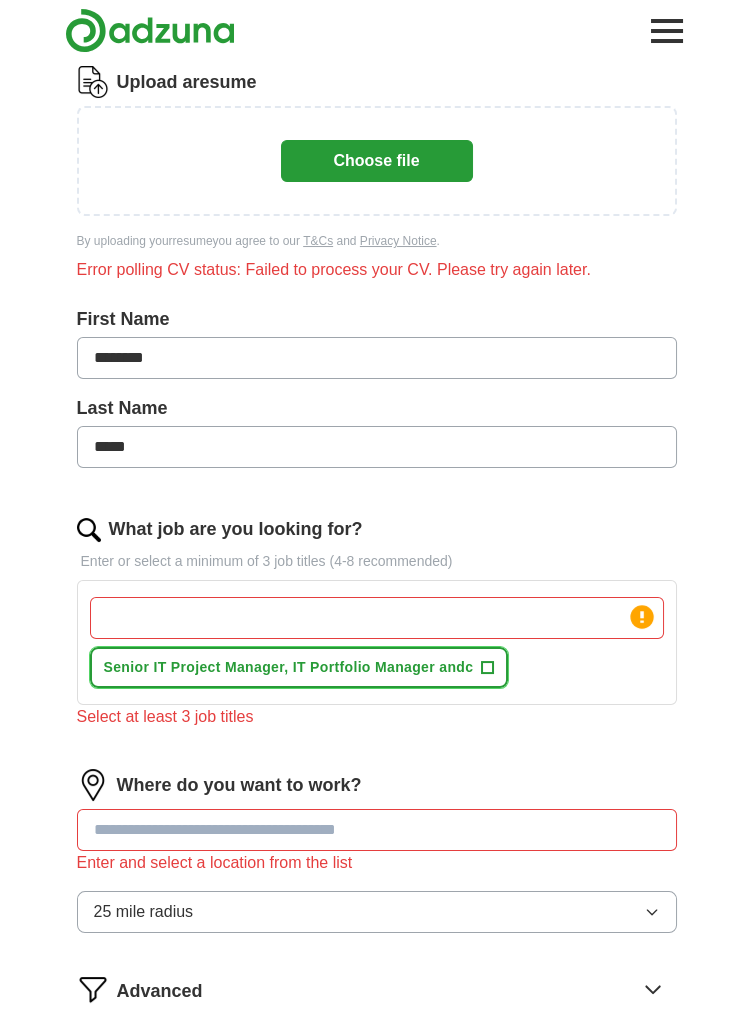 click on "Senior IT Project Manager, IT Portfolio Manager andc" at bounding box center [289, 667] 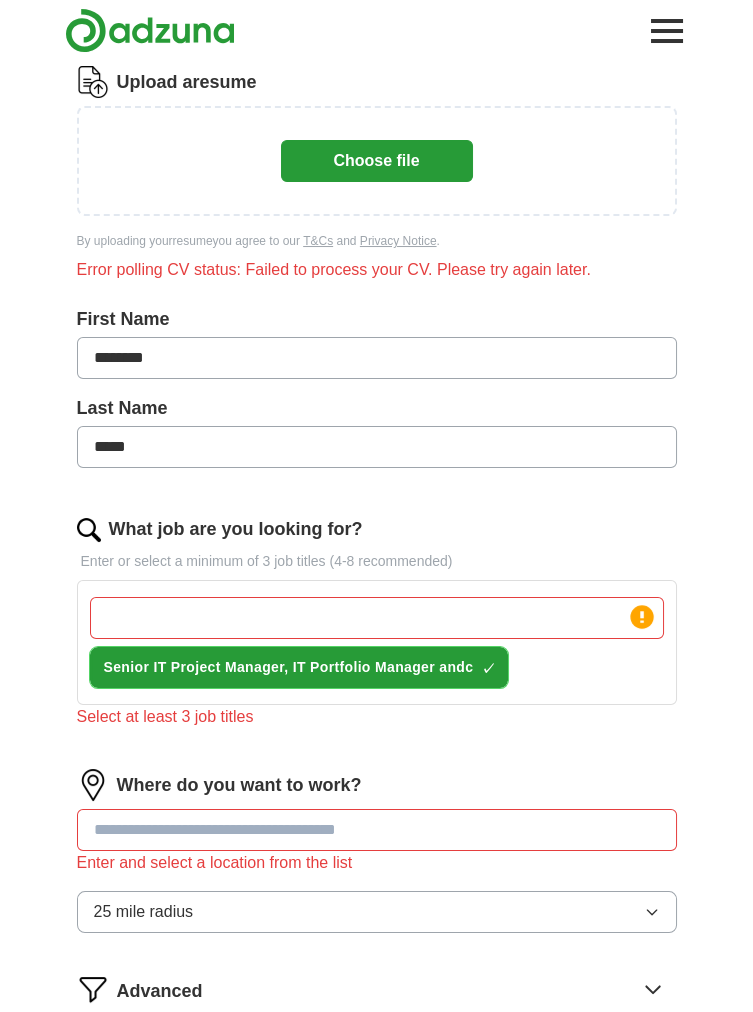 click on "Senior IT Project Manager, IT Portfolio Manager andc ✓ ×" at bounding box center (299, 667) 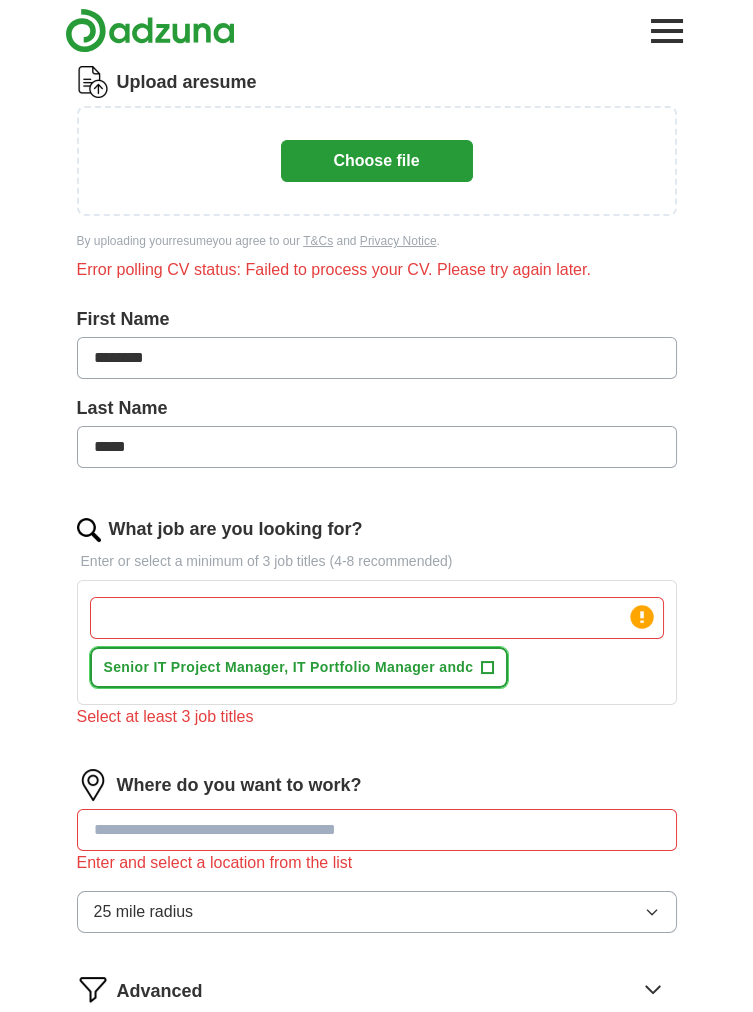 click on "Senior IT Project Manager, IT Portfolio Manager andc +" at bounding box center (299, 667) 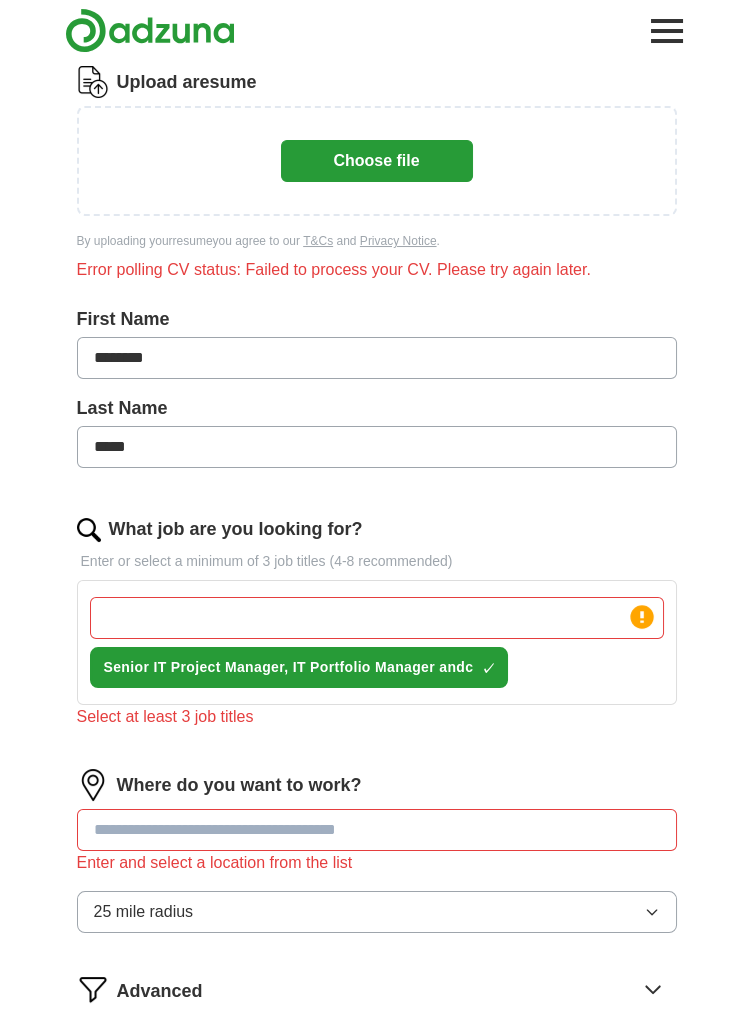 click on "What job are you looking for?" at bounding box center (377, 618) 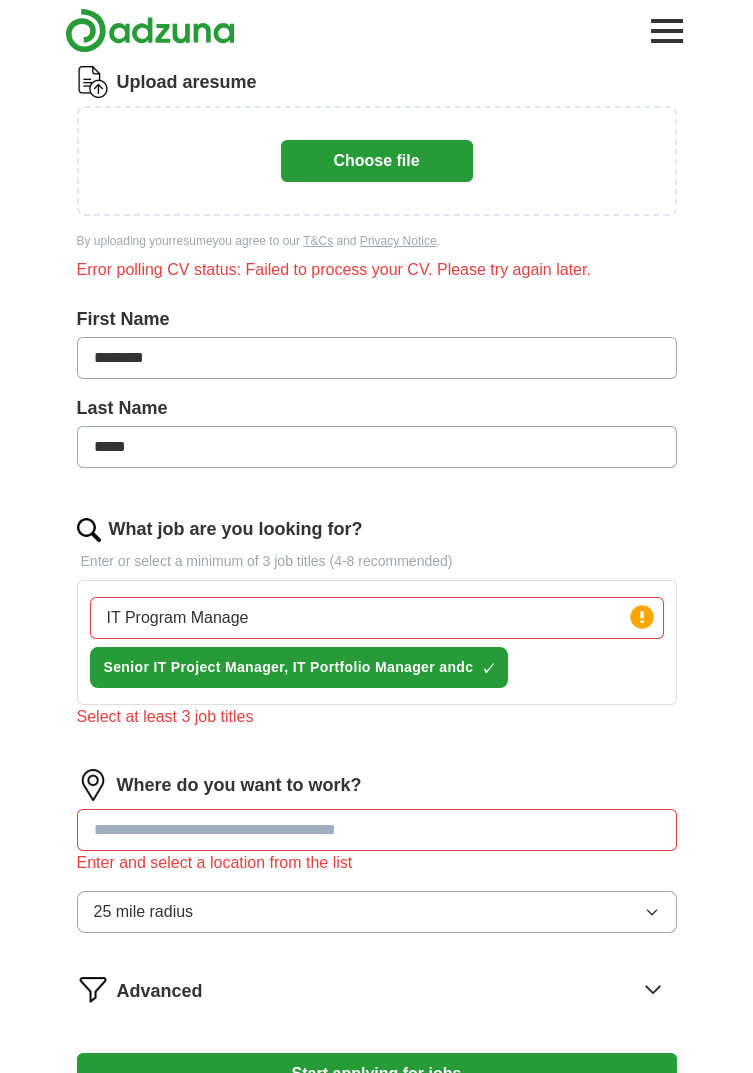 type on "IT Program Manager" 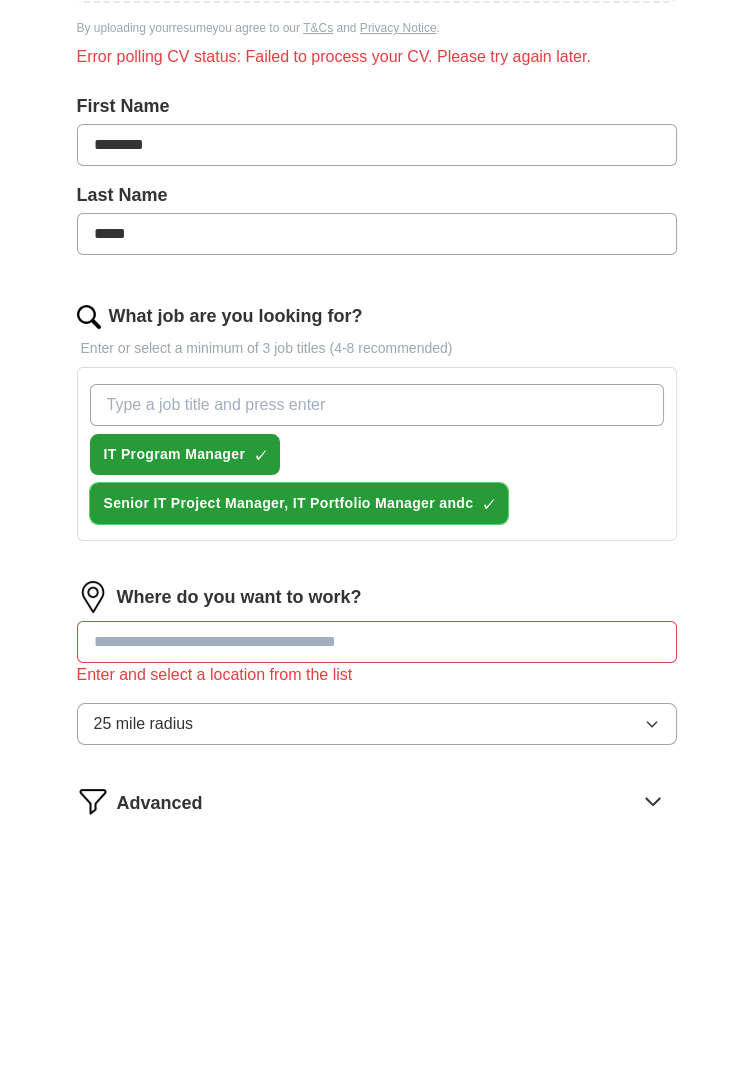 click on "×" at bounding box center [0, 0] 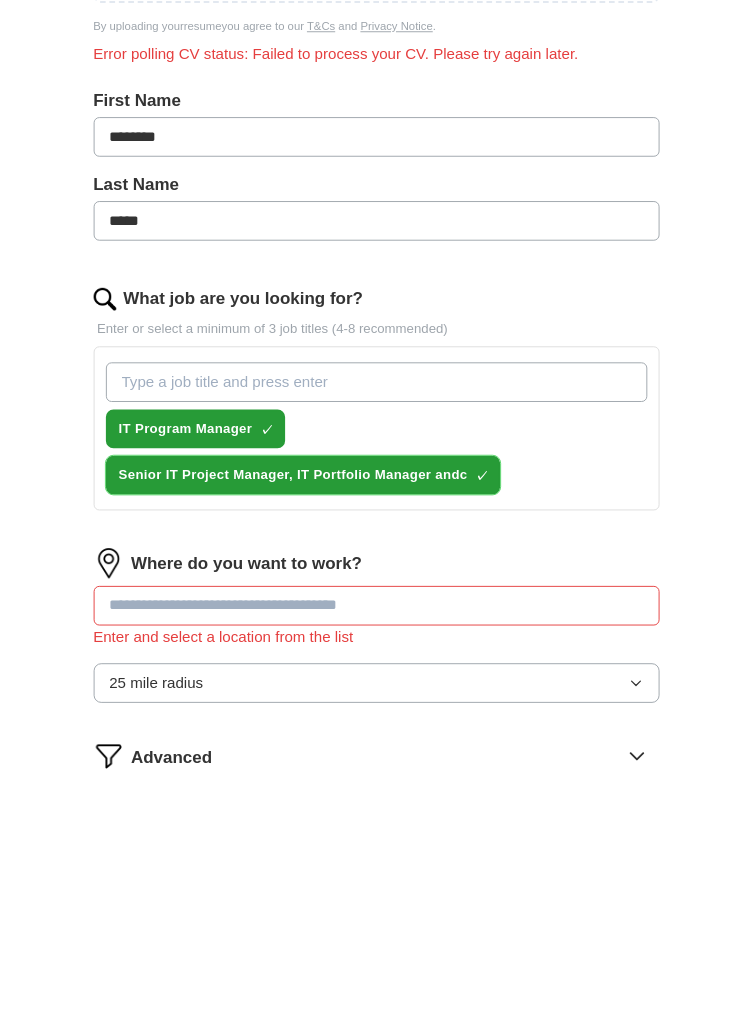 scroll, scrollTop: 207, scrollLeft: 0, axis: vertical 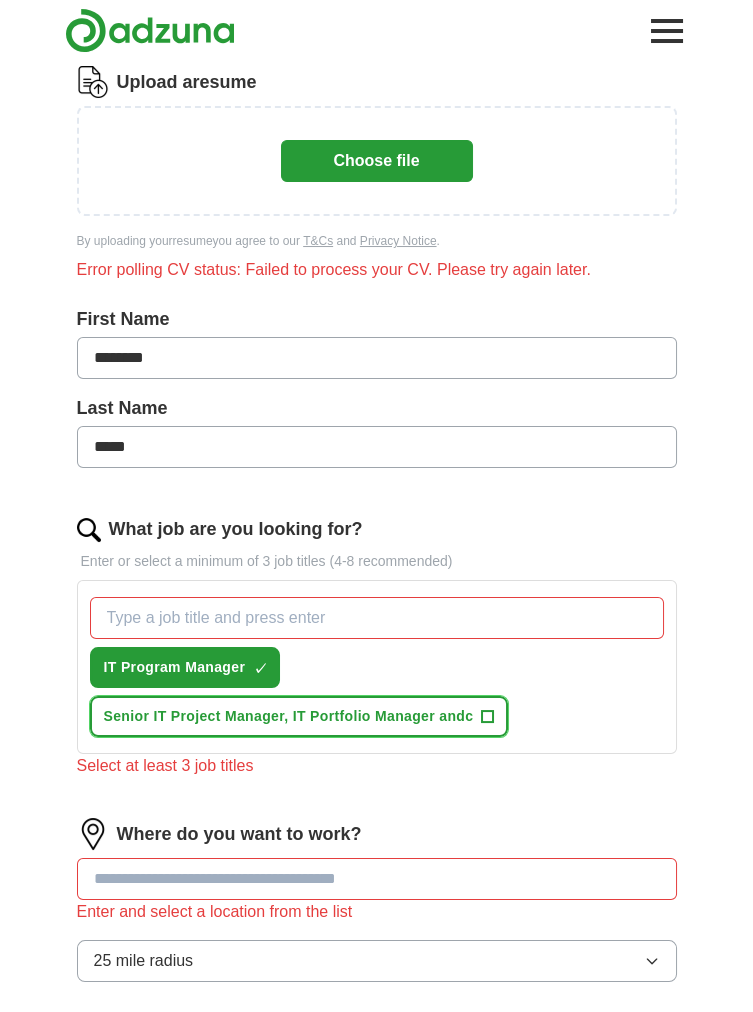 click on "Senior IT Project Manager, IT Portfolio Manager andc +" at bounding box center [299, 716] 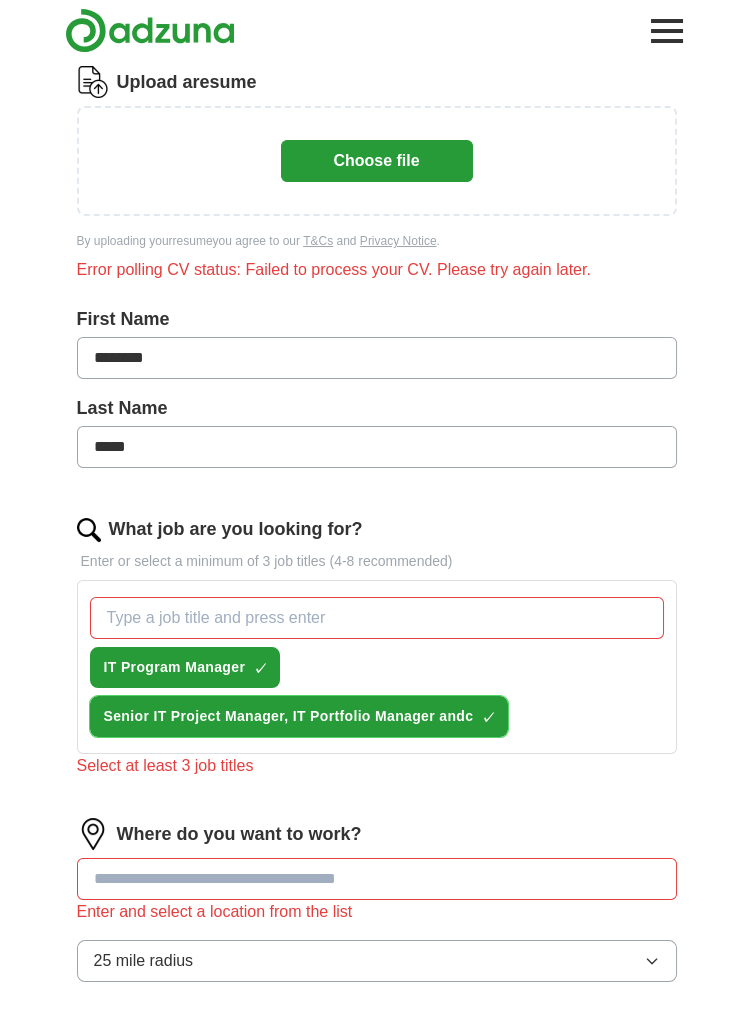 click on "Senior IT Project Manager, IT Portfolio Manager andc ✓ ×" at bounding box center [299, 716] 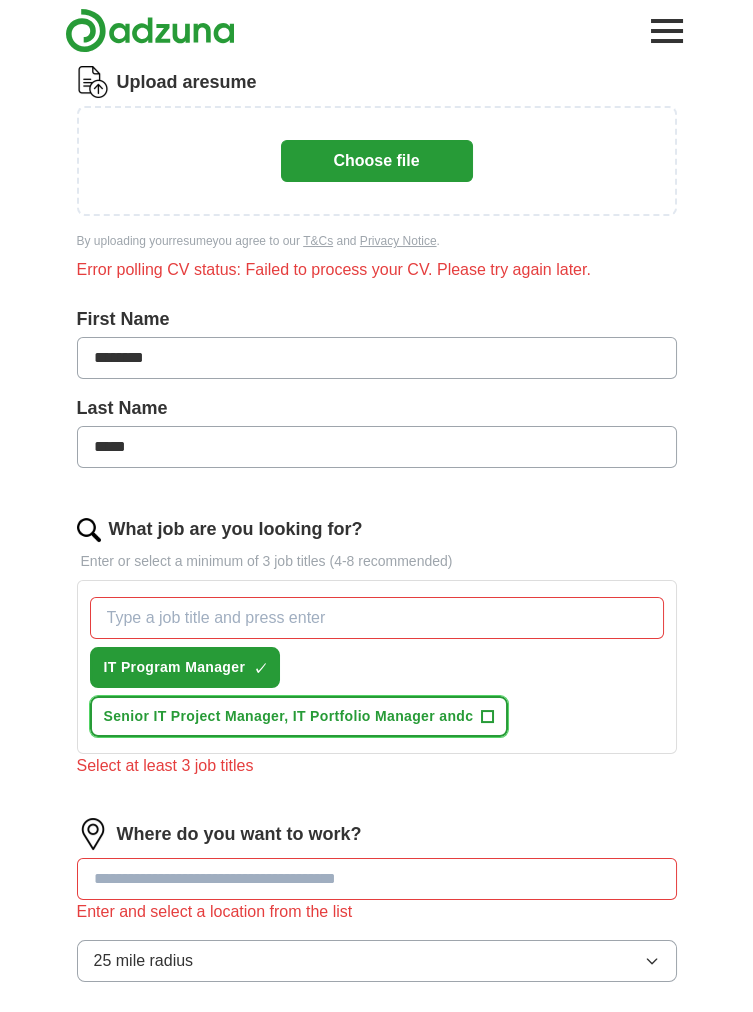 click on "Senior IT Project Manager, IT Portfolio Manager andc" at bounding box center (289, 716) 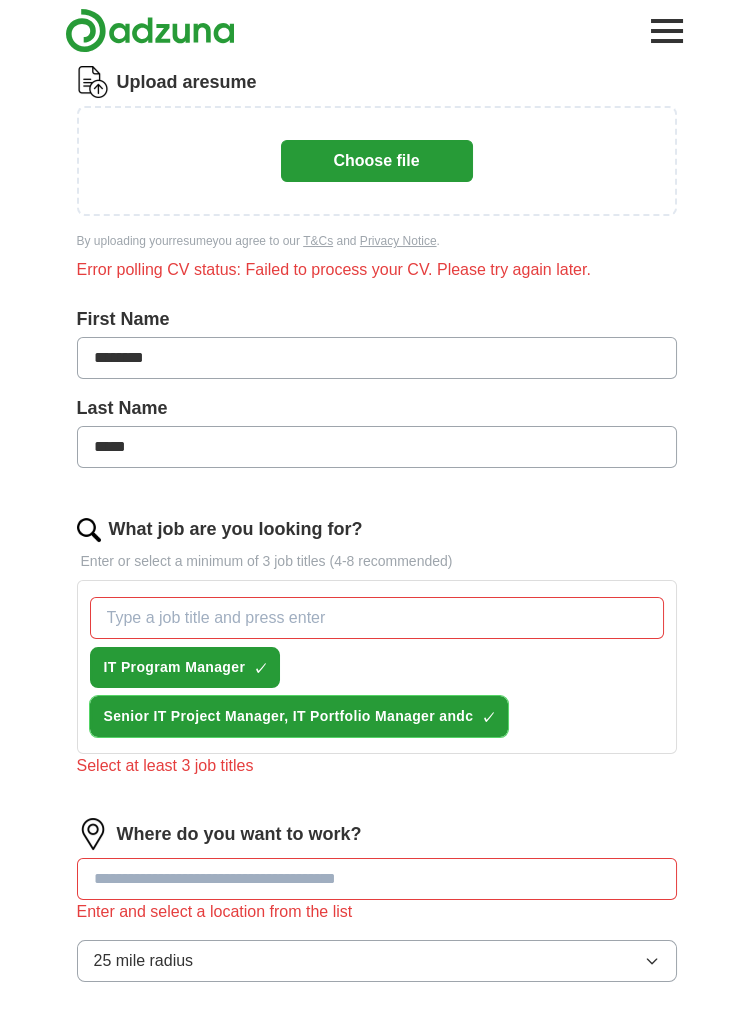 click on "Senior IT Project Manager, IT Portfolio Manager andc ✓ ×" at bounding box center (299, 716) 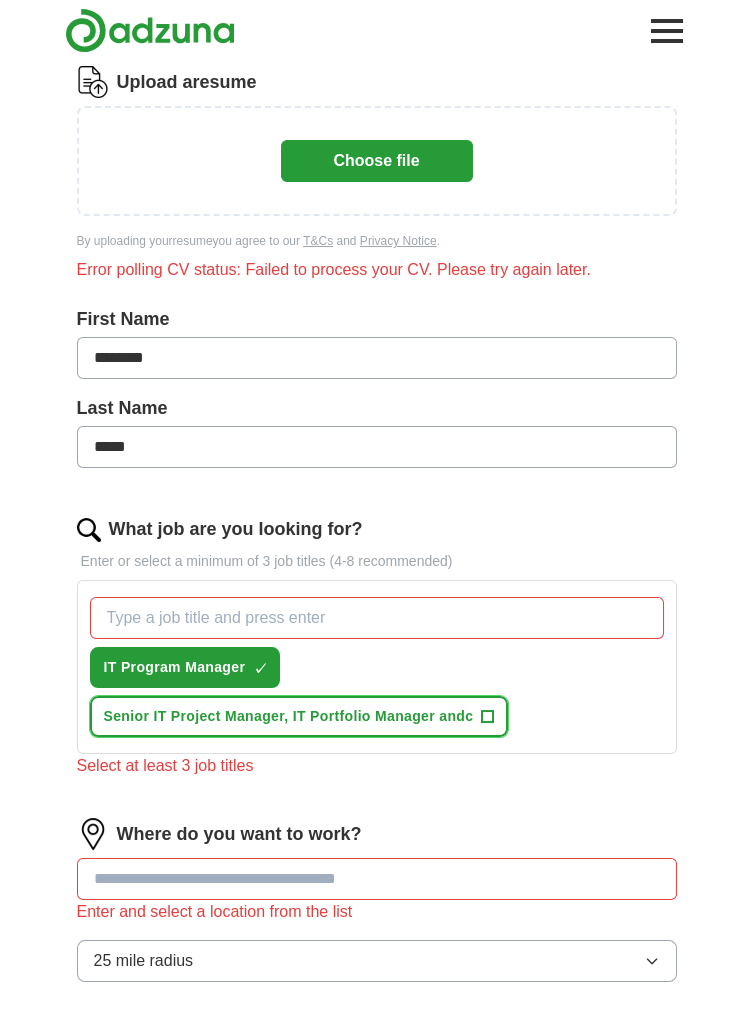 click on "Senior IT Project Manager, IT Portfolio Manager andc +" at bounding box center [299, 716] 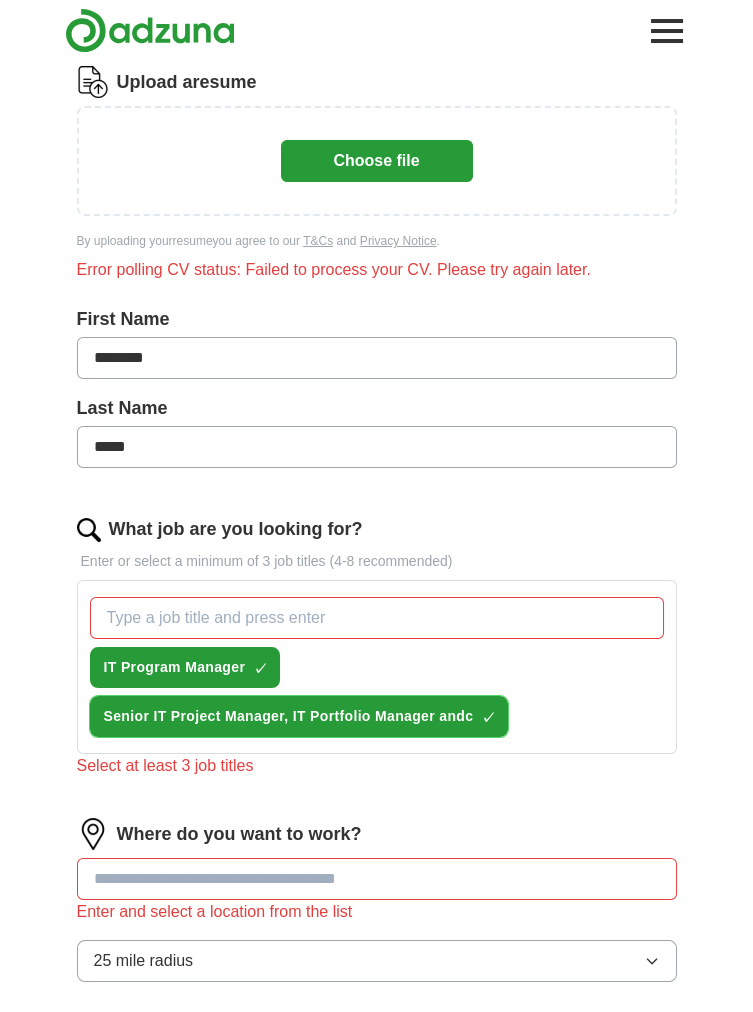 click on "Senior IT Project Manager, IT Portfolio Manager andc ✓ ×" at bounding box center [299, 716] 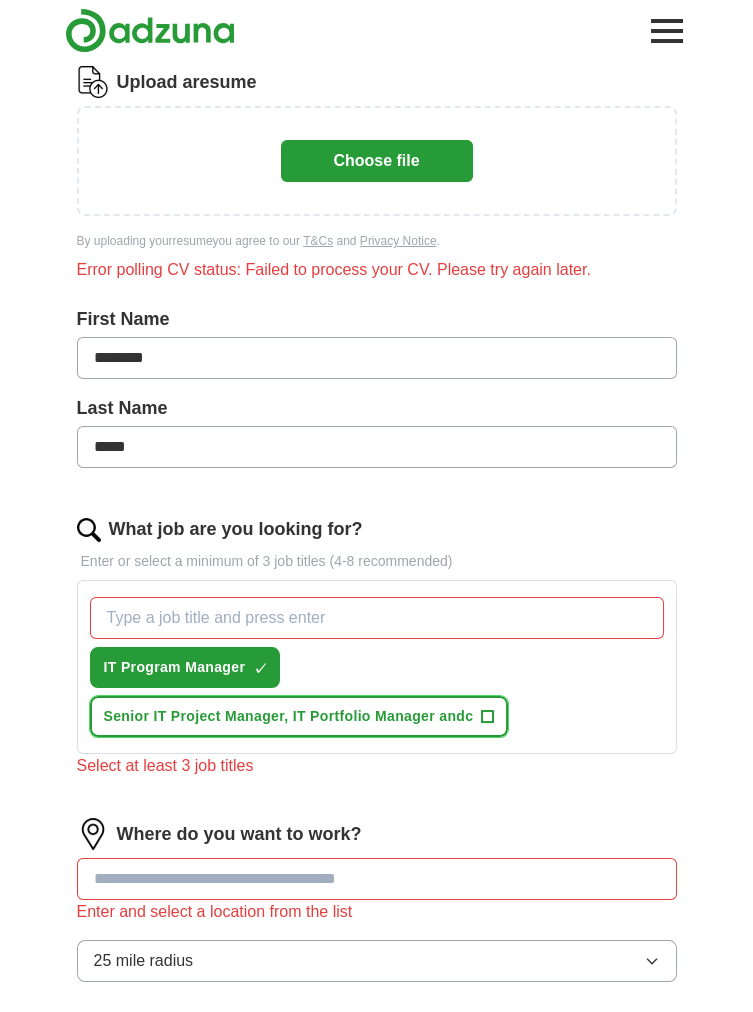 click on "Senior IT Project Manager, IT Portfolio Manager andc +" at bounding box center (299, 716) 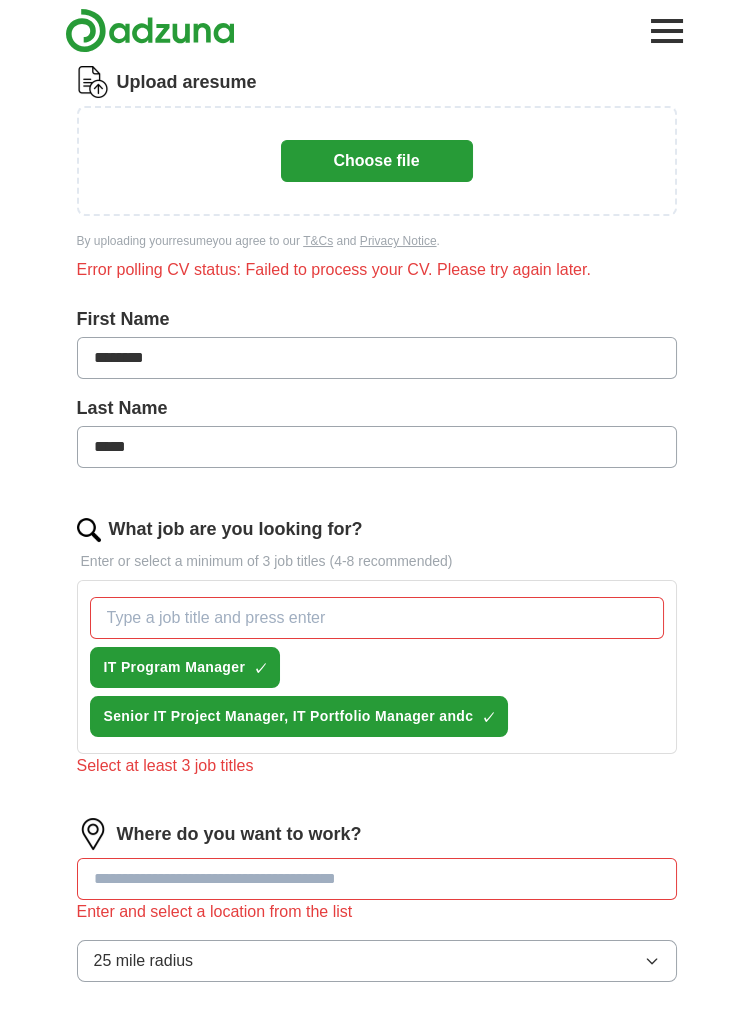 click on "What job are you looking for?" at bounding box center [377, 618] 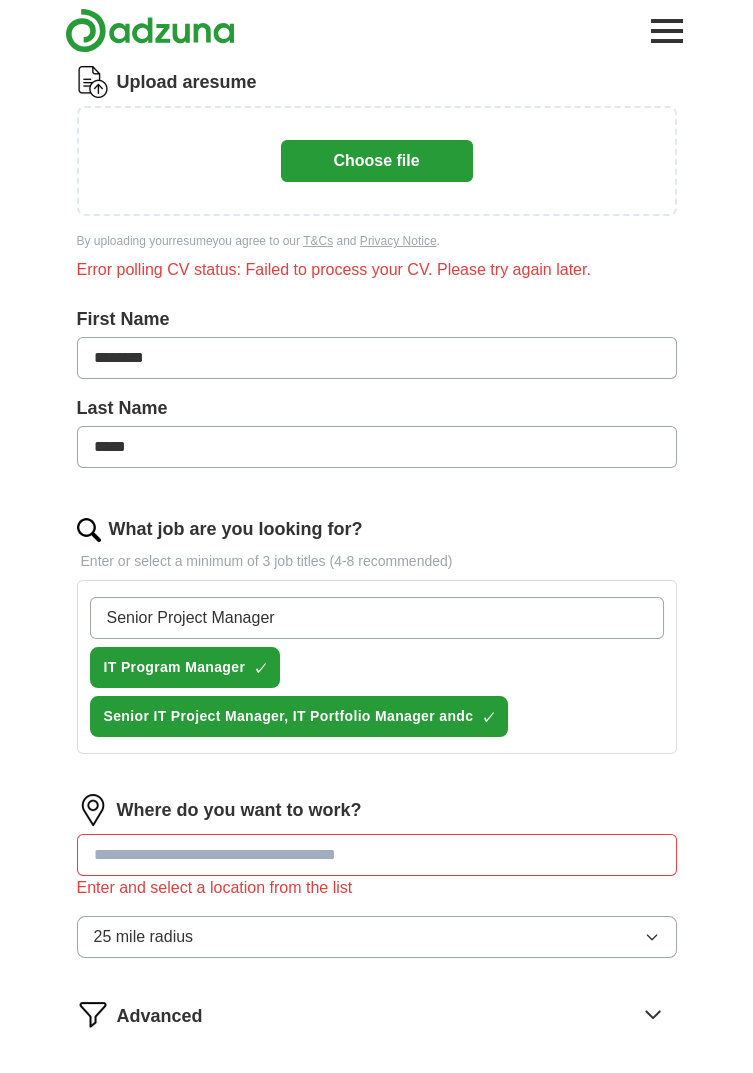type on "Senior Project Manager" 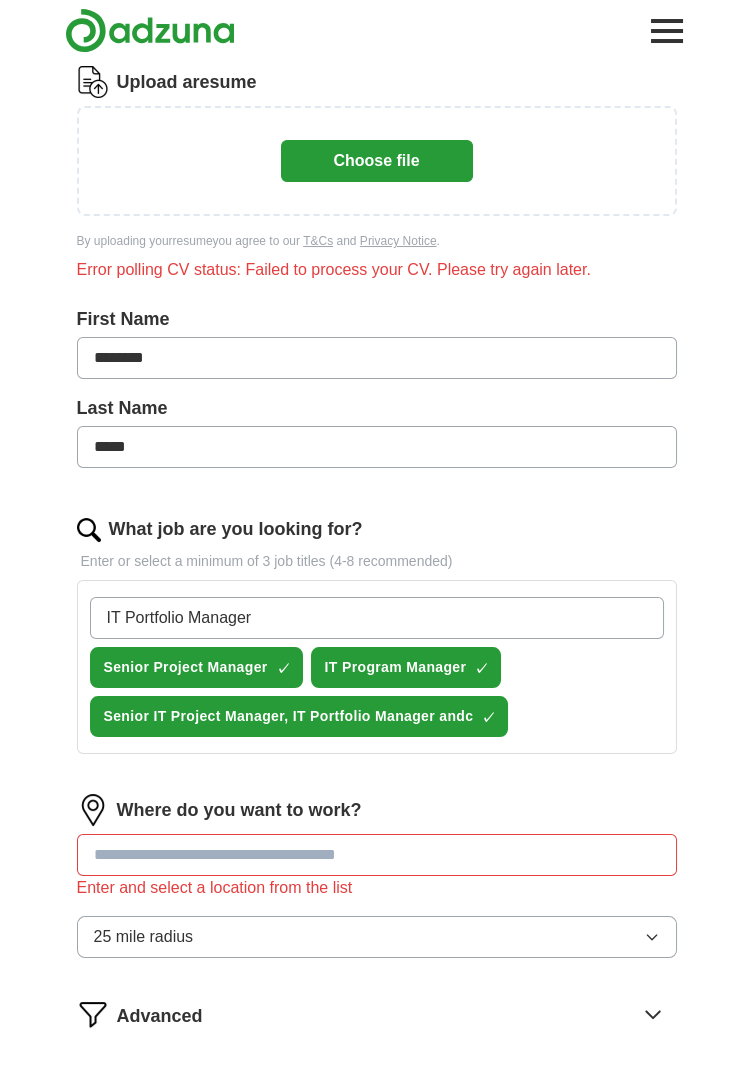type on "IT Portfolio Manager" 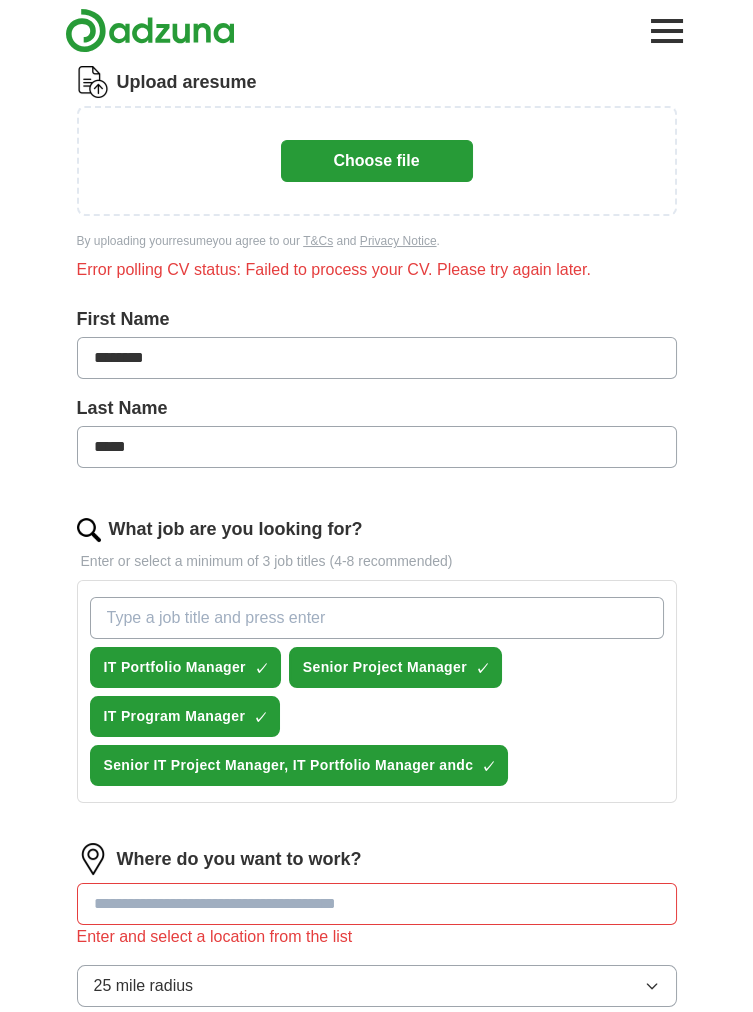 click on "Senior IT Project Manager, IT Portfolio Manager andc ✓ ×" at bounding box center (299, 765) 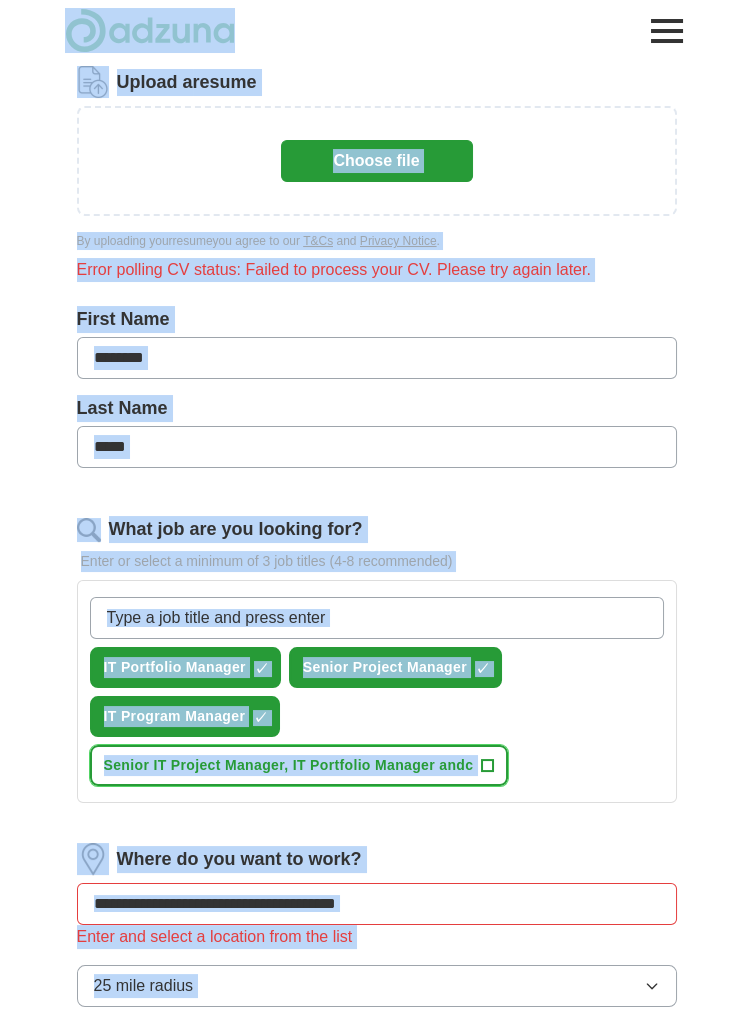 click on "Senior IT Project Manager, IT Portfolio Manager andc +" at bounding box center (299, 765) 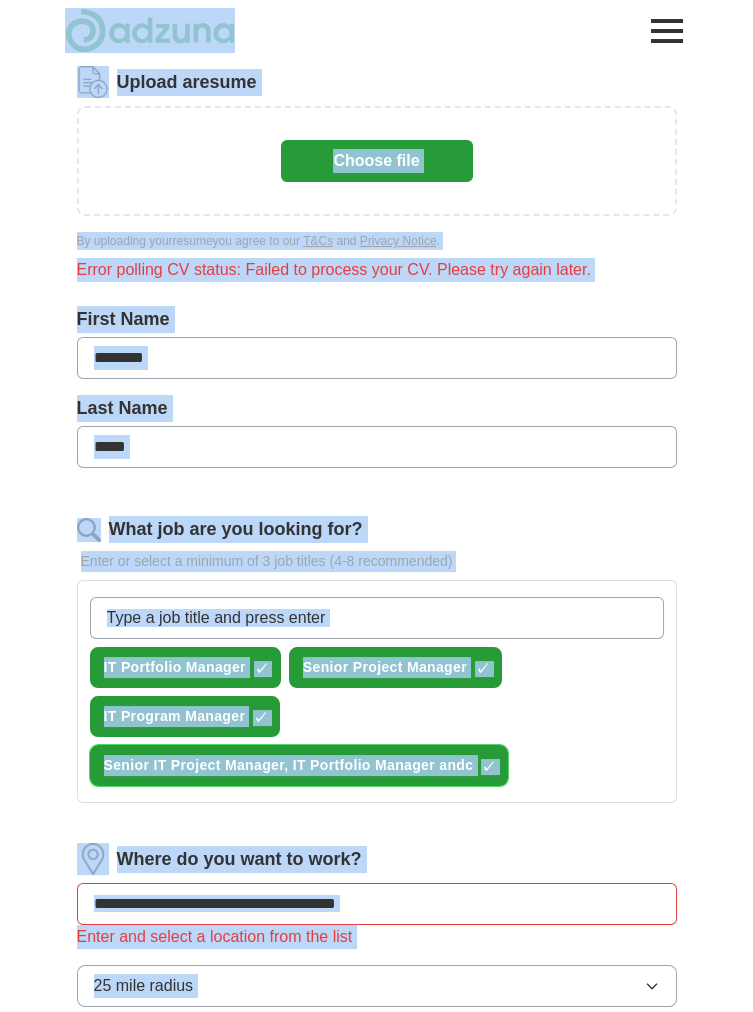 click on "Senior IT Project Manager, IT Portfolio Manager andc ✓ ×" at bounding box center [299, 765] 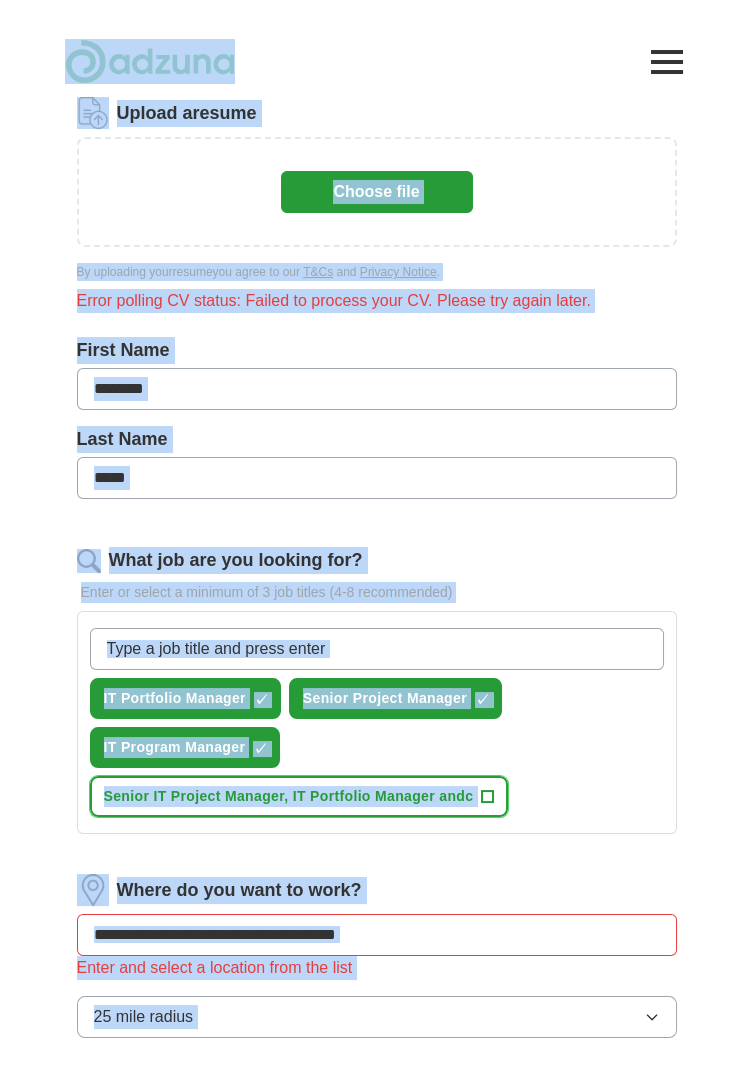 scroll, scrollTop: 204, scrollLeft: 0, axis: vertical 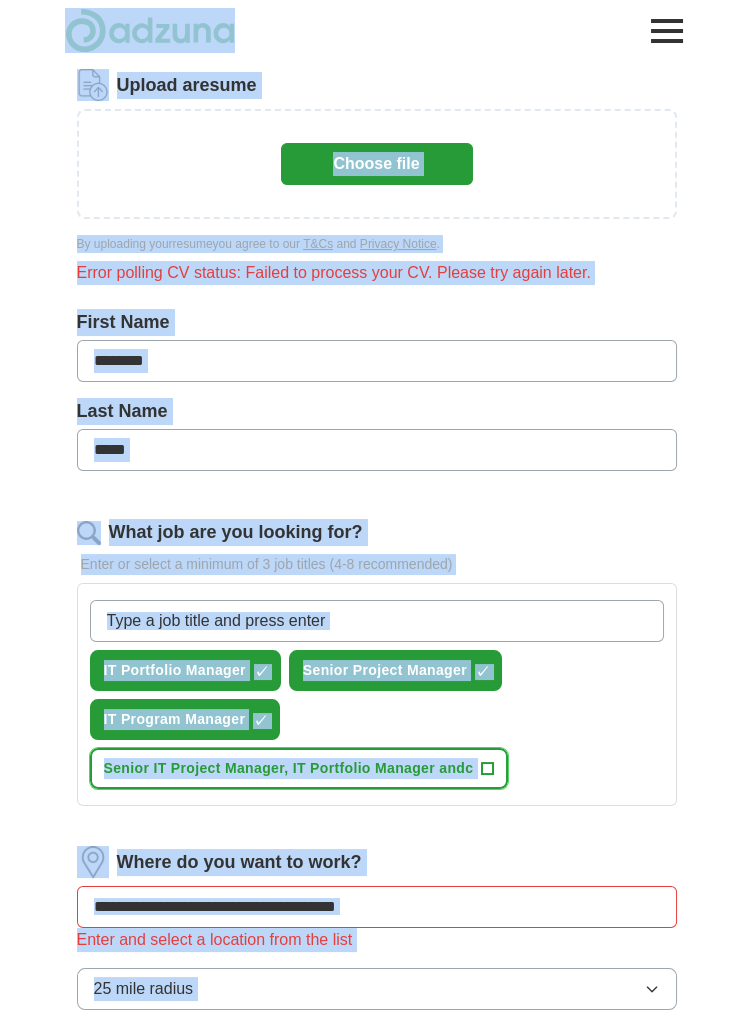 click on "Senior IT Project Manager, IT Portfolio Manager andc +" at bounding box center [299, 768] 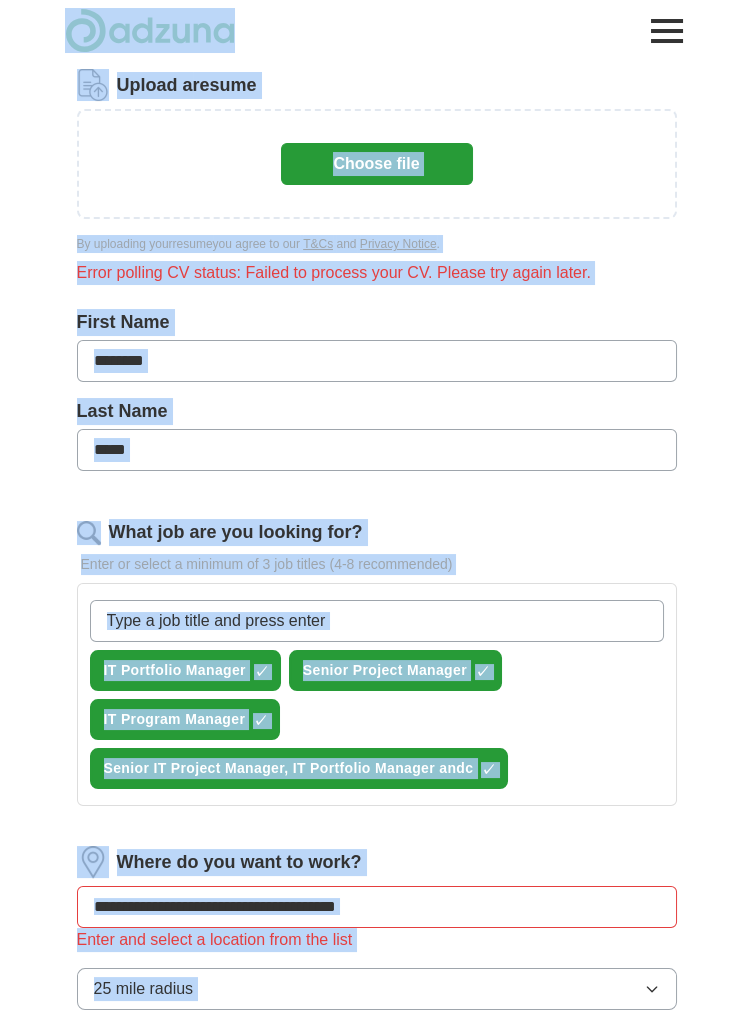 click on "IT Portfolio Manager  ✓ × Senior Project Manager  ✓ ×  IT Program Manager ✓ × Senior IT Project Manager, IT Portfolio Manager andc ✓ ×" at bounding box center (377, 694) 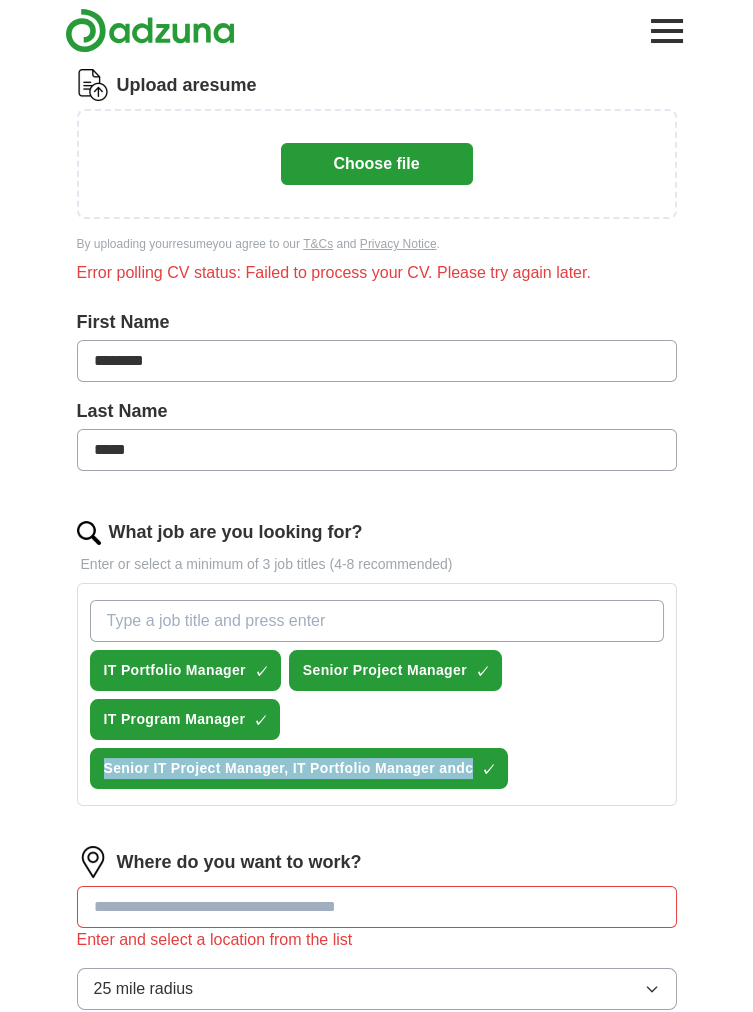 click on "IT Portfolio Manager  ✓ × Senior Project Manager  ✓ ×  IT Program Manager ✓ × Senior IT Project Manager, IT Portfolio Manager andc ✓ ×" at bounding box center (377, 694) 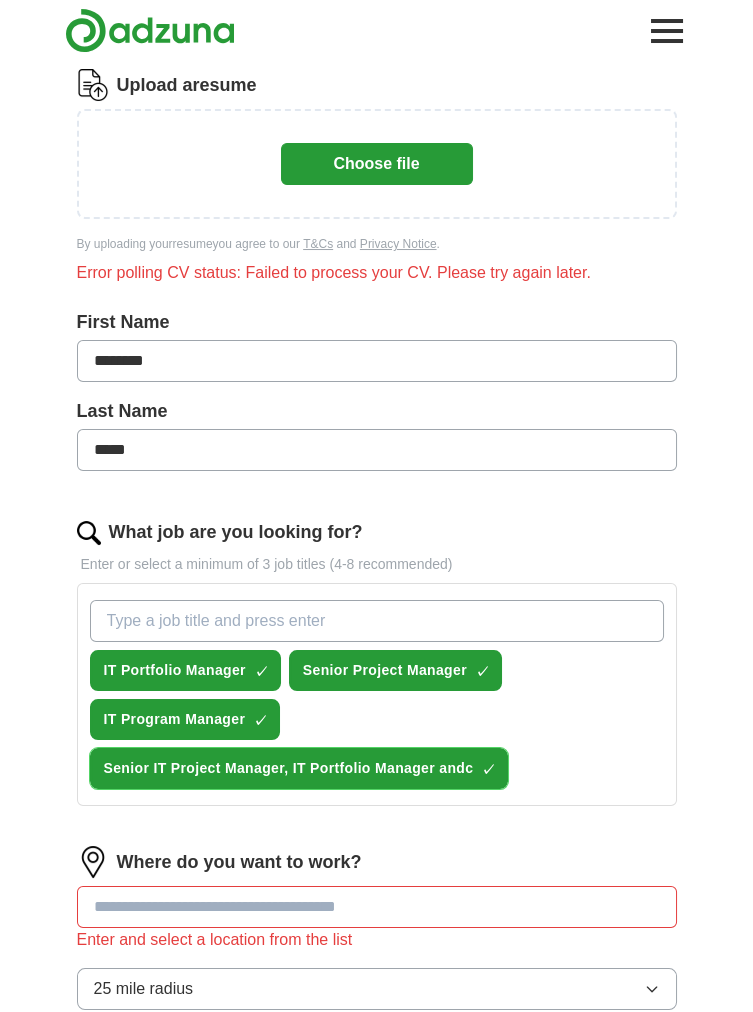 click on "Senior IT Project Manager, IT Portfolio Manager andc ✓ ×" at bounding box center [299, 768] 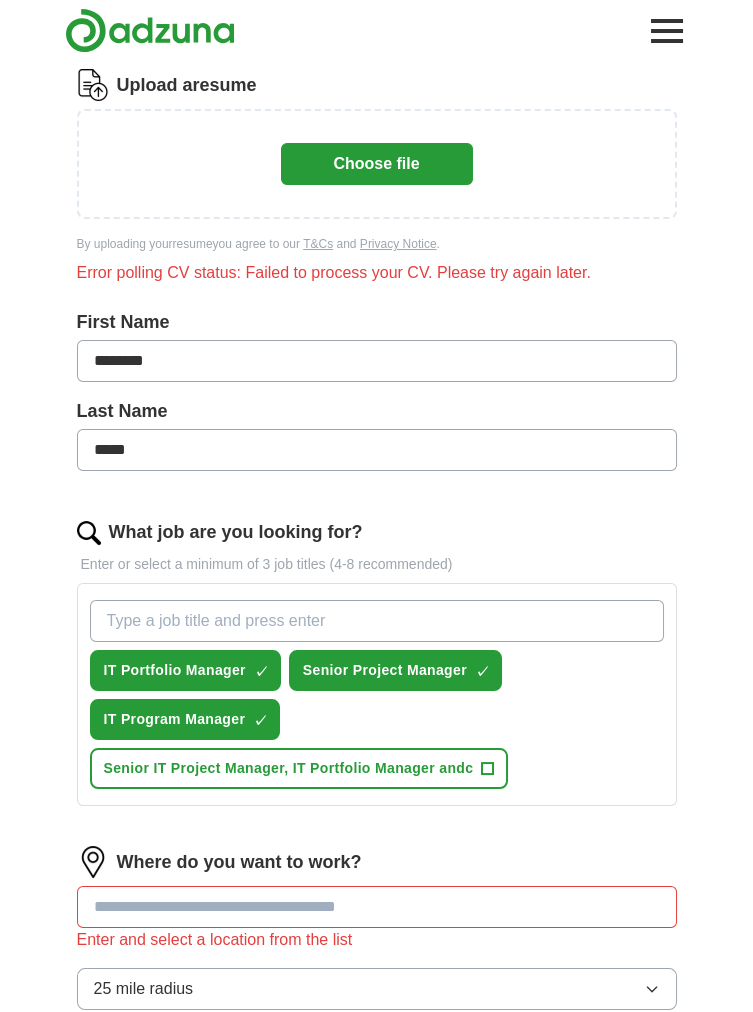 click at bounding box center (377, 907) 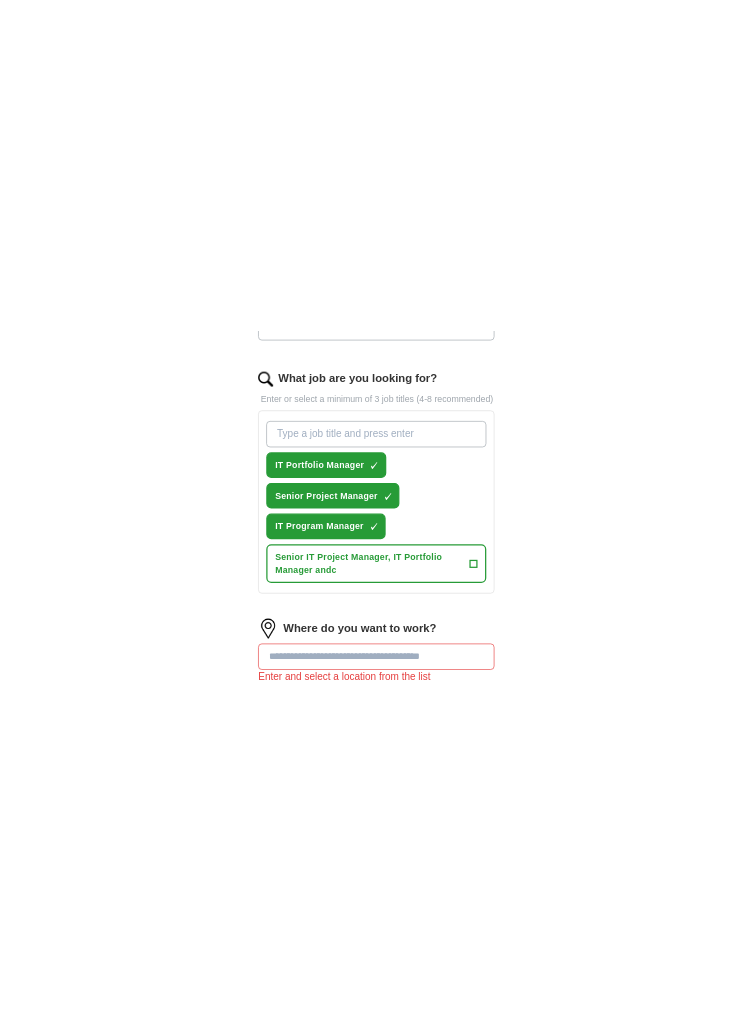 scroll, scrollTop: 660, scrollLeft: 0, axis: vertical 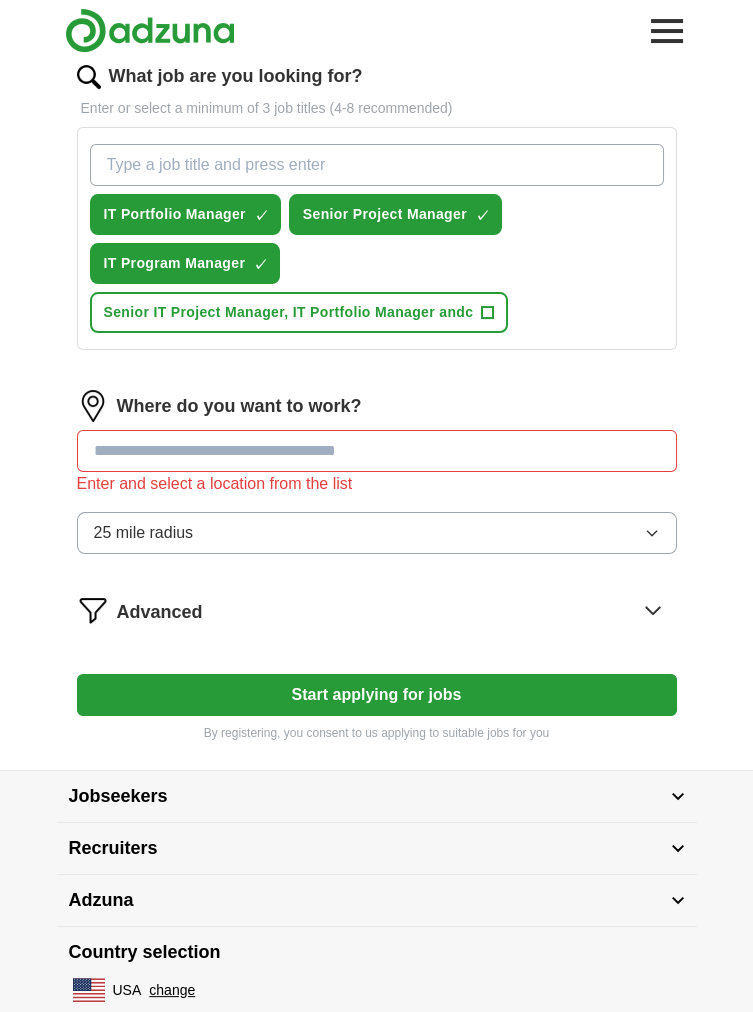 click at bounding box center [377, 451] 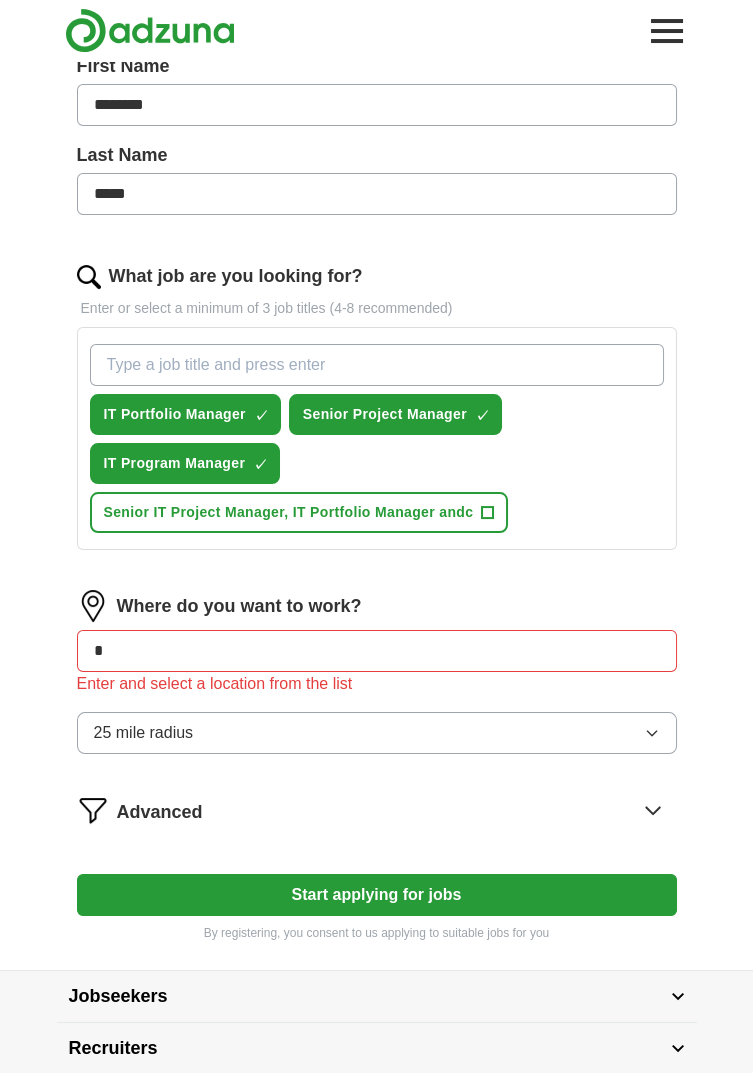 type on "**" 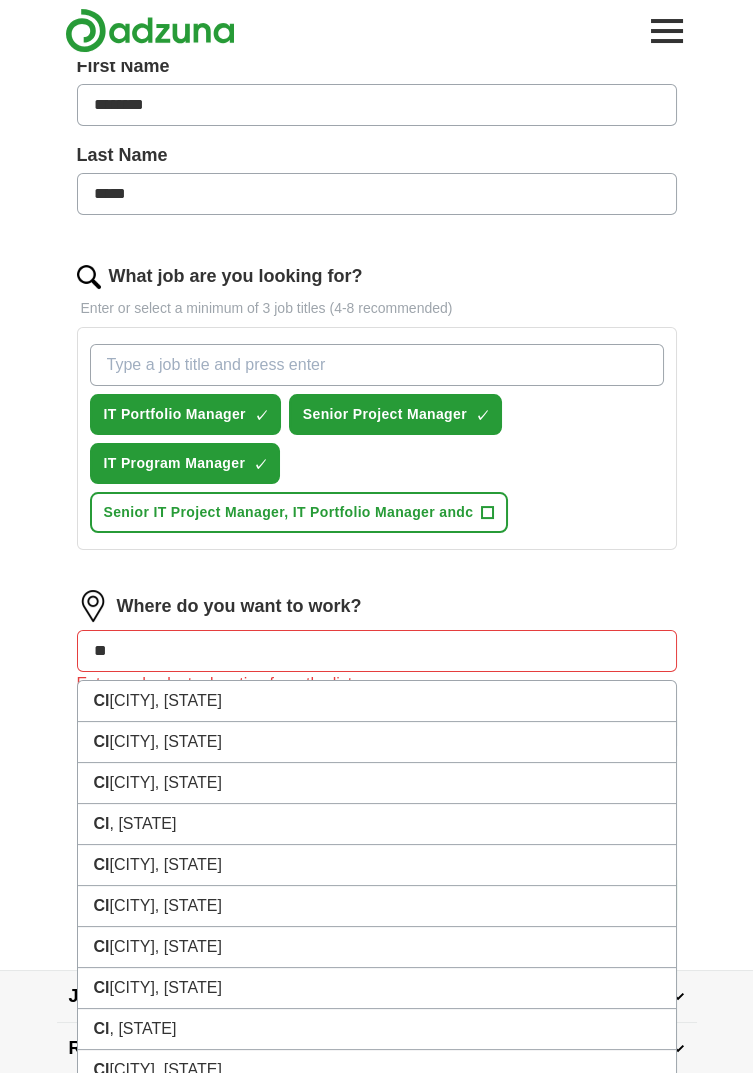 click on "[CITY], [STATE]" at bounding box center [377, 701] 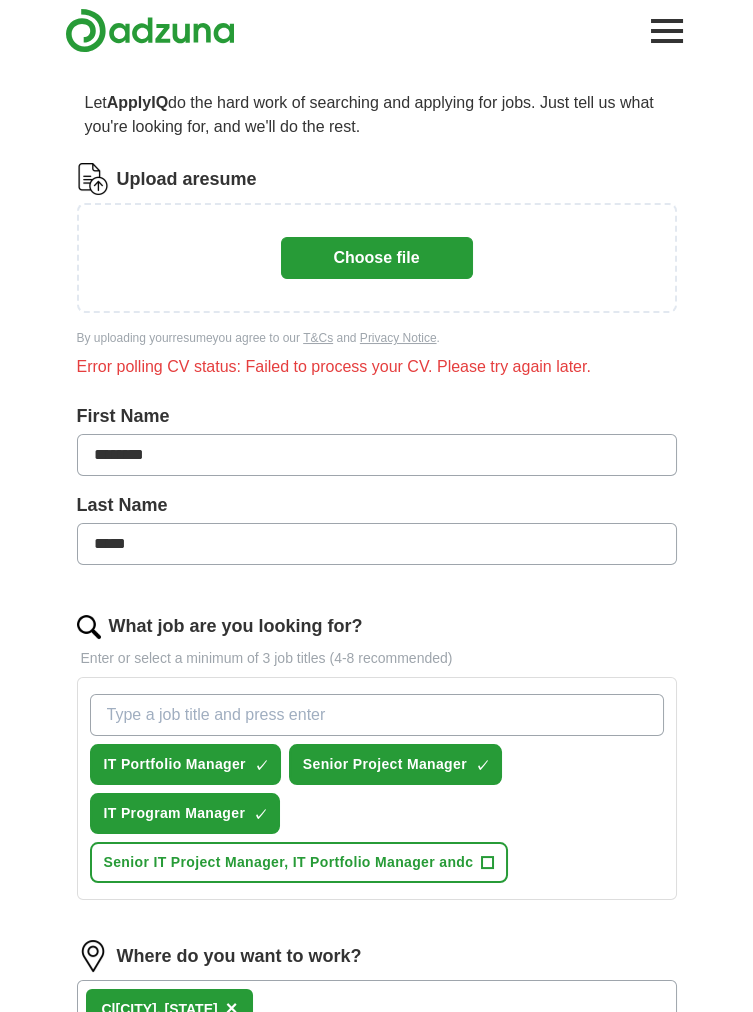 scroll, scrollTop: 107, scrollLeft: 0, axis: vertical 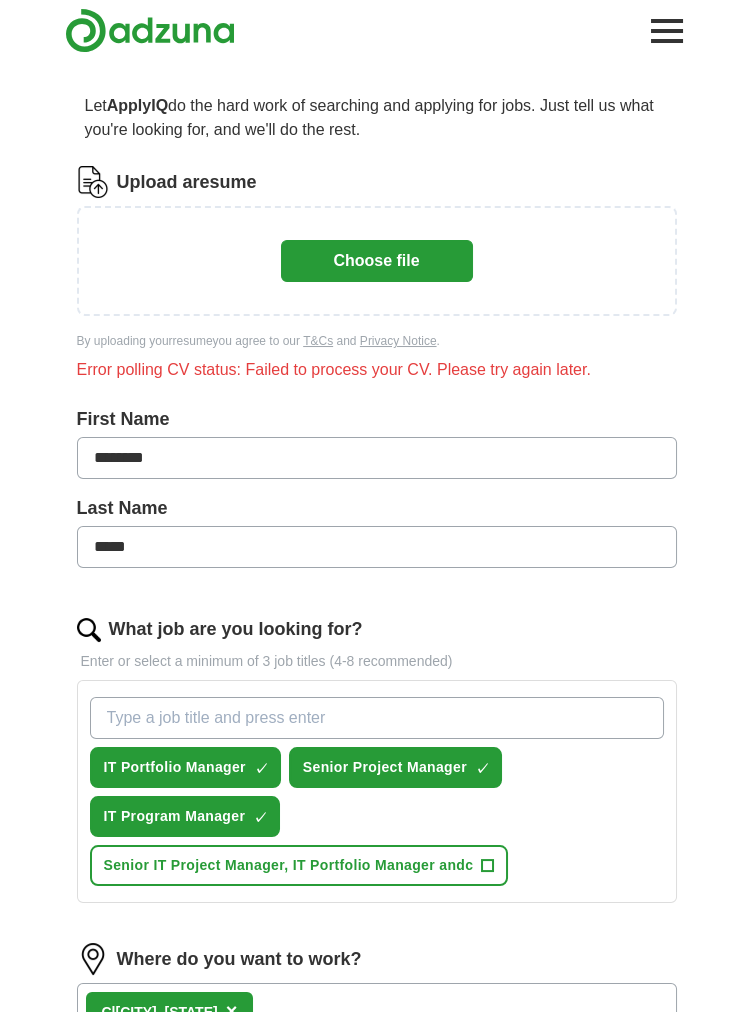 click on "Choose file" at bounding box center [377, 261] 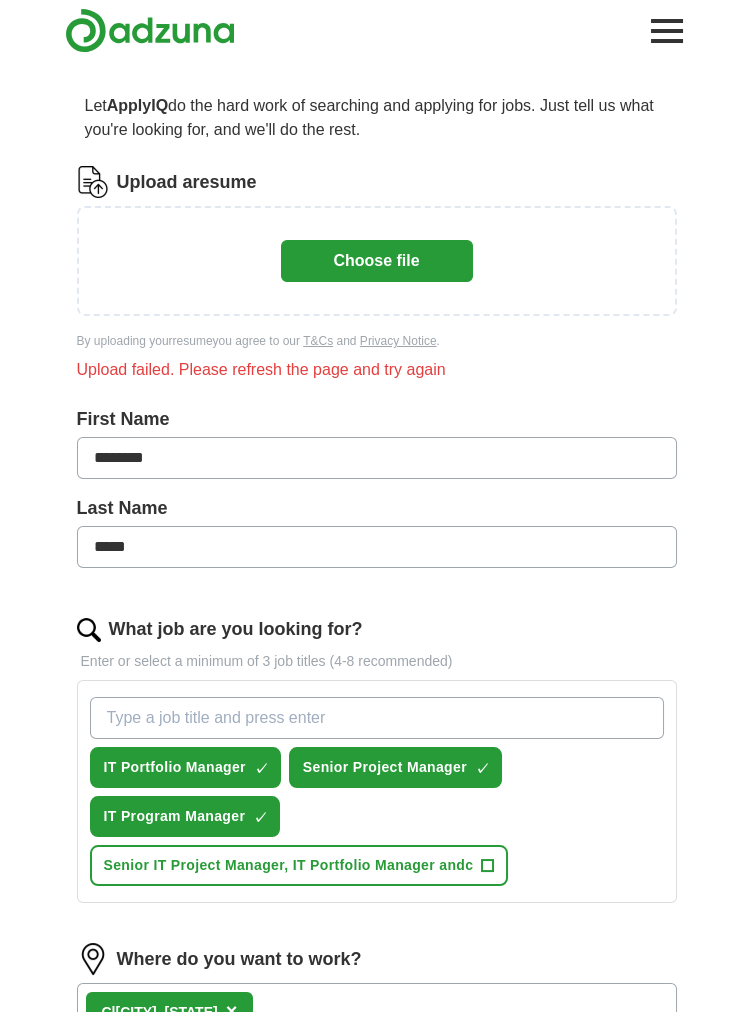 click on "Choose file" at bounding box center (377, 261) 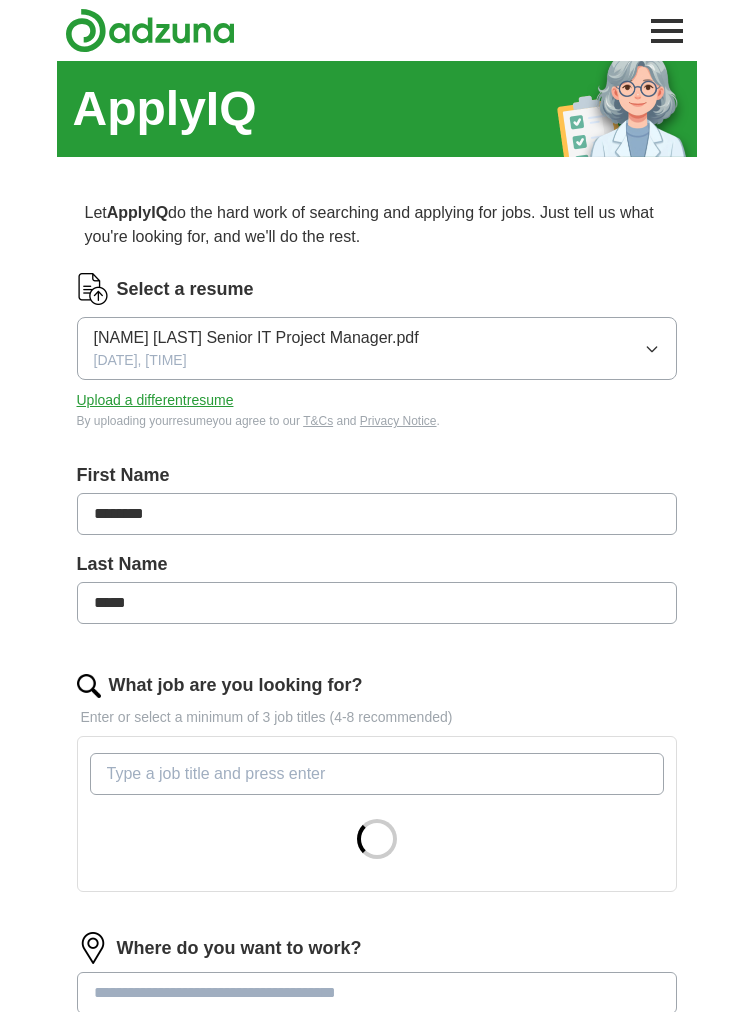 scroll, scrollTop: 100, scrollLeft: 0, axis: vertical 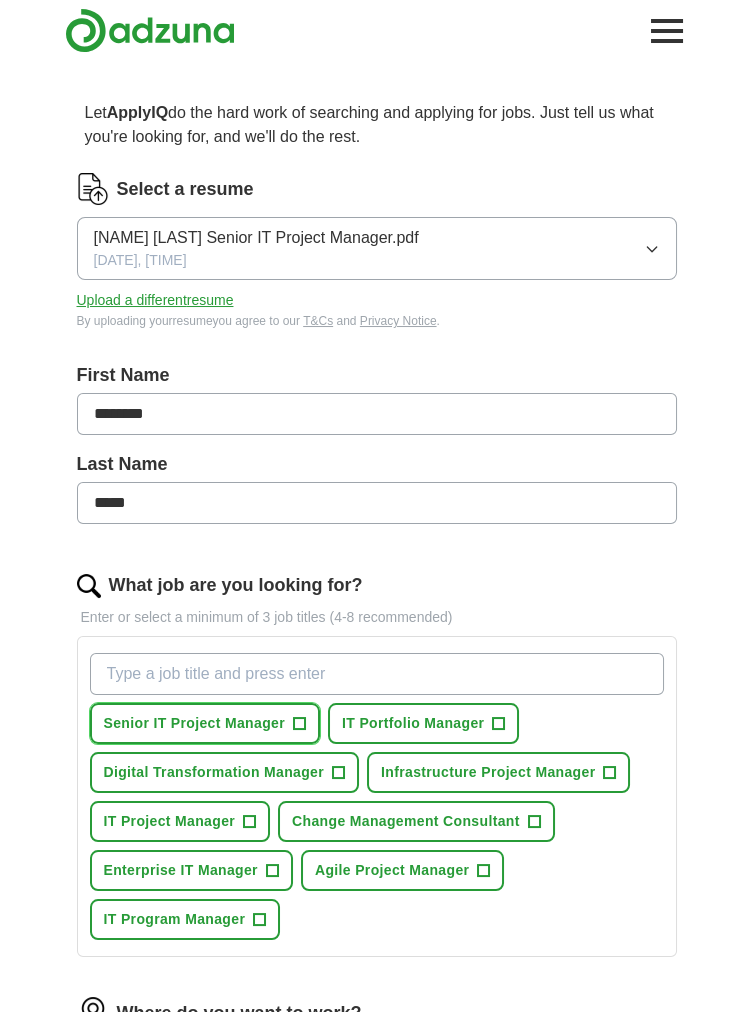 click on "+" at bounding box center [299, 724] 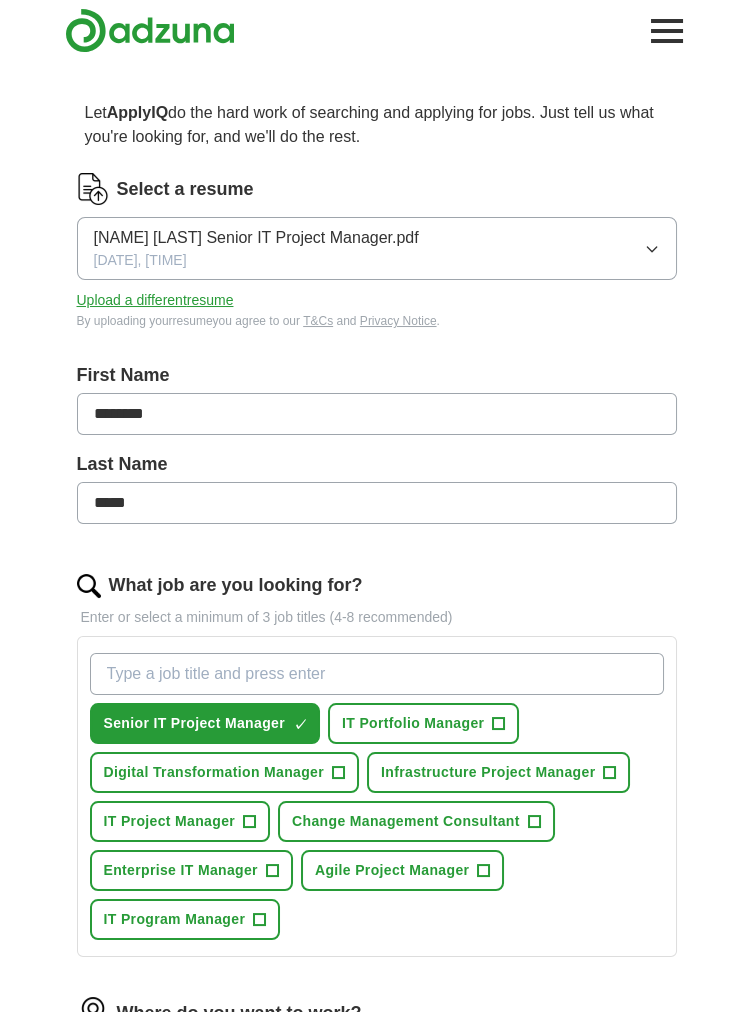 click on "+" at bounding box center [499, 724] 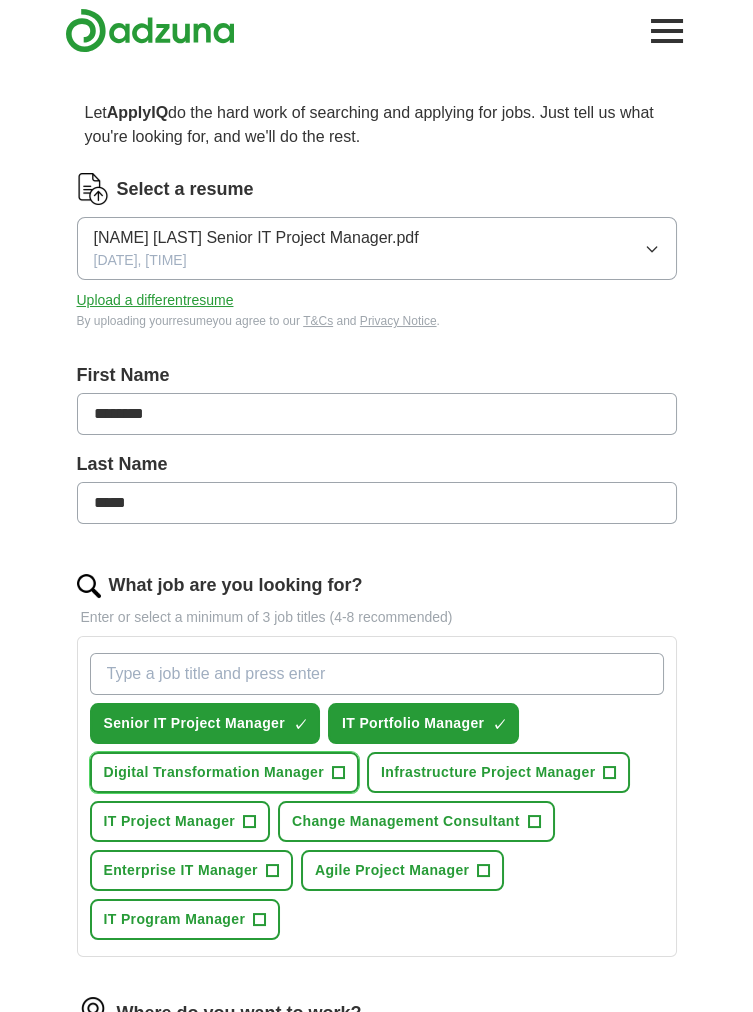 click on "+" at bounding box center [339, 773] 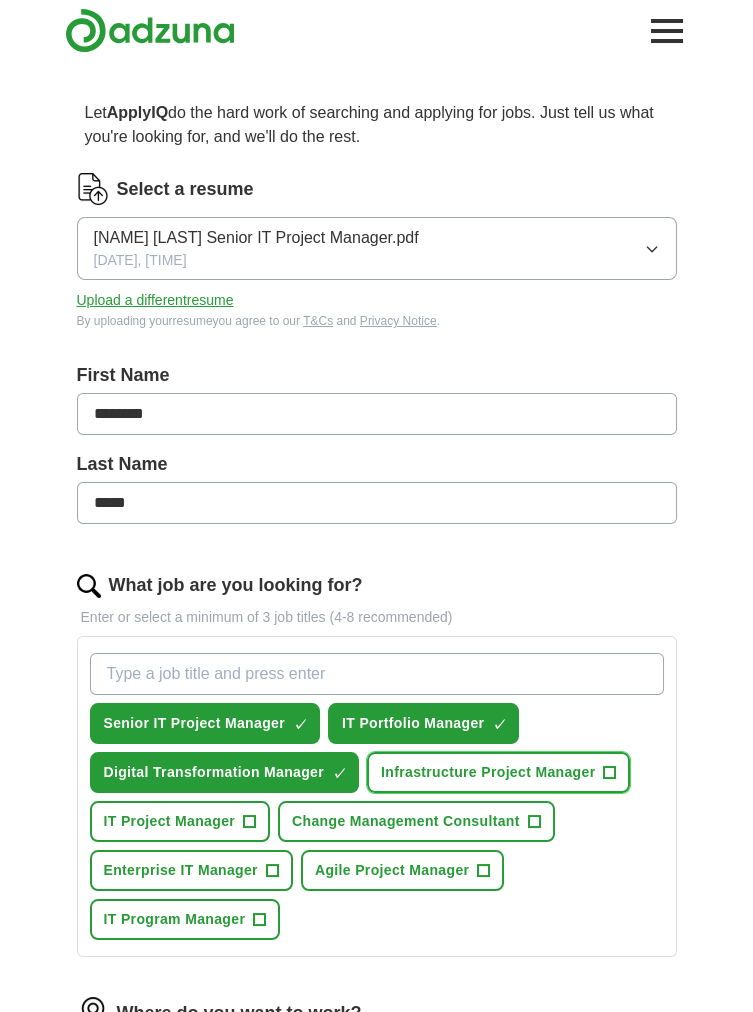 click on "Infrastructure Project Manager +" at bounding box center [498, 772] 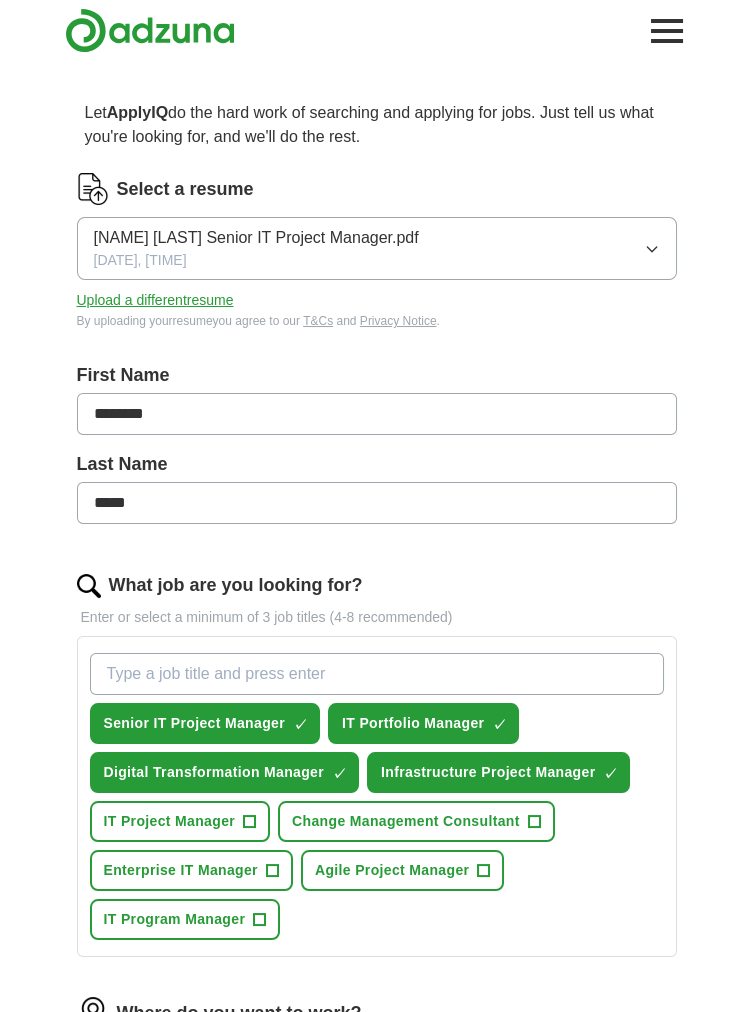 click on "+" at bounding box center [250, 822] 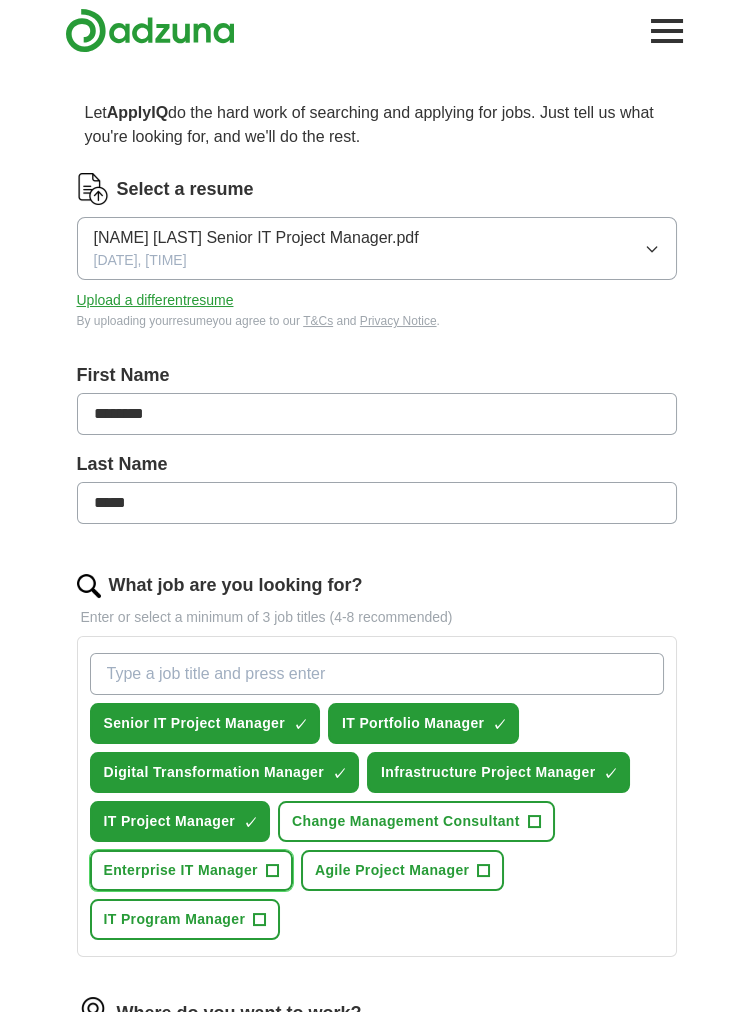 click on "+" at bounding box center [272, 871] 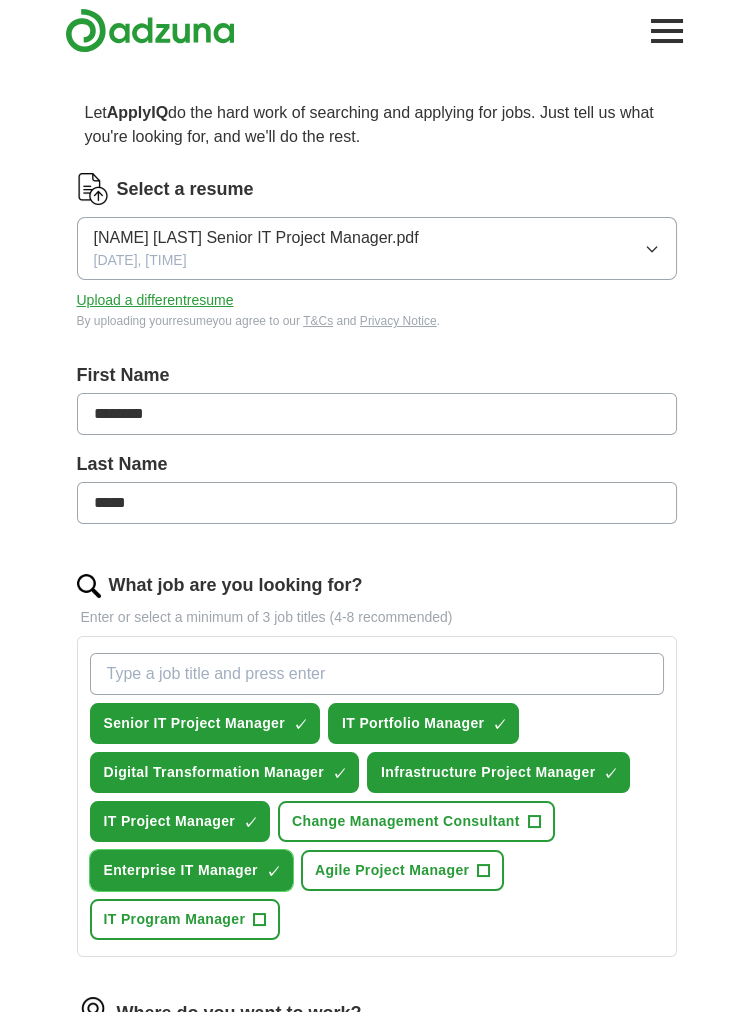click on "×" at bounding box center [0, 0] 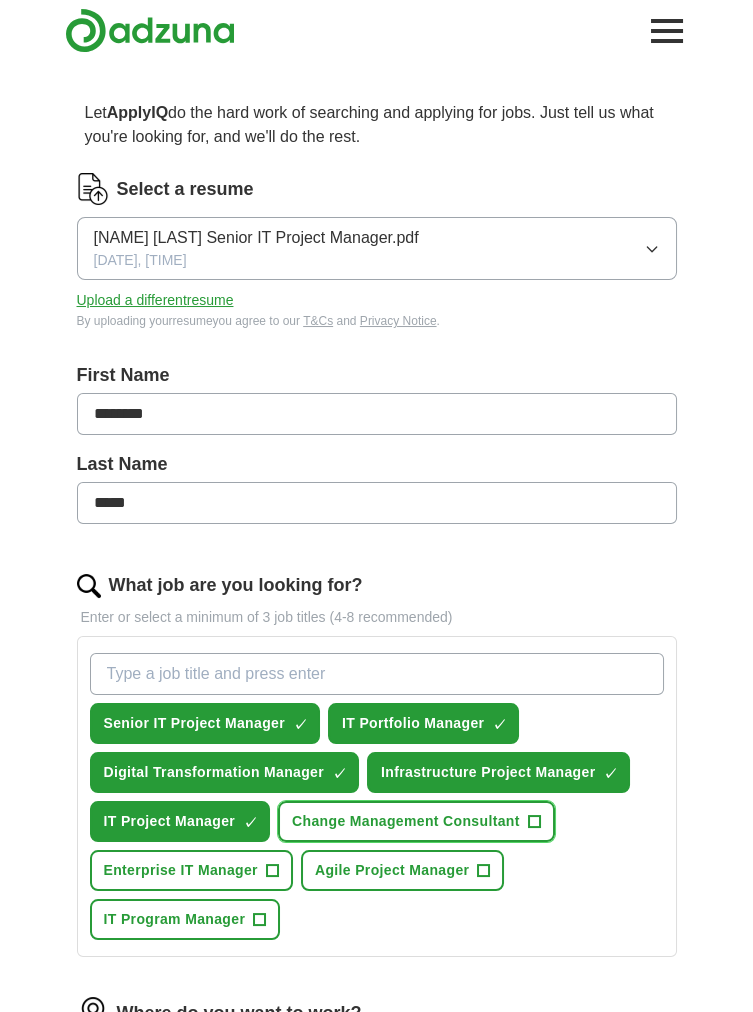click on "Change Management Consultant +" at bounding box center [416, 821] 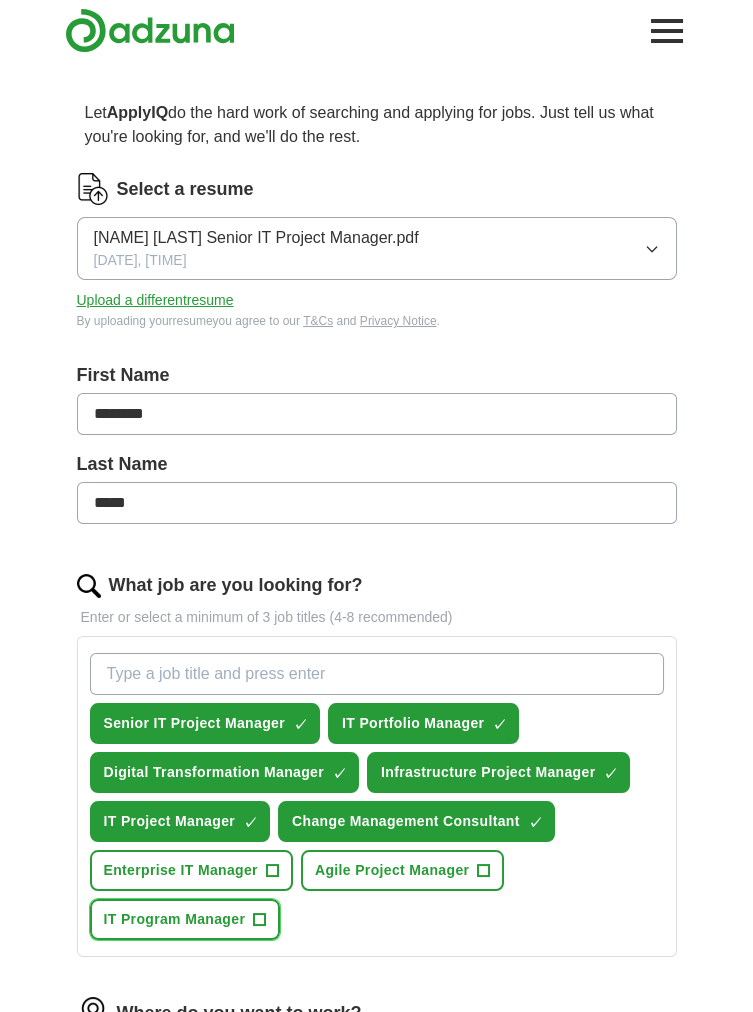 click on "IT Program Manager +" at bounding box center (185, 919) 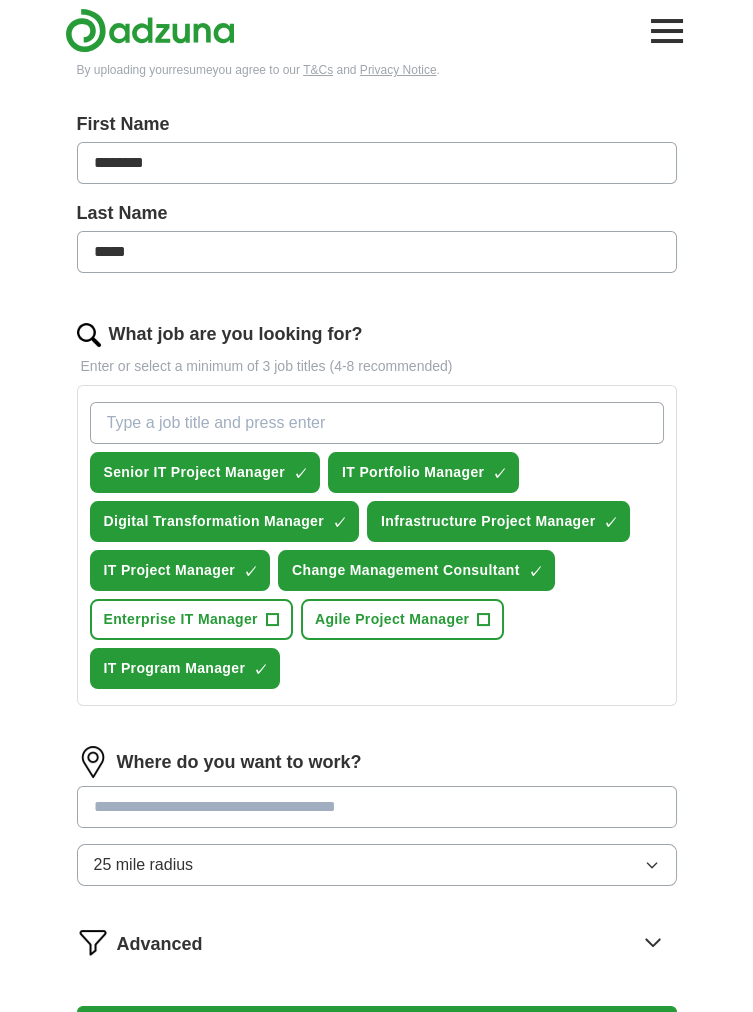click at bounding box center [377, 807] 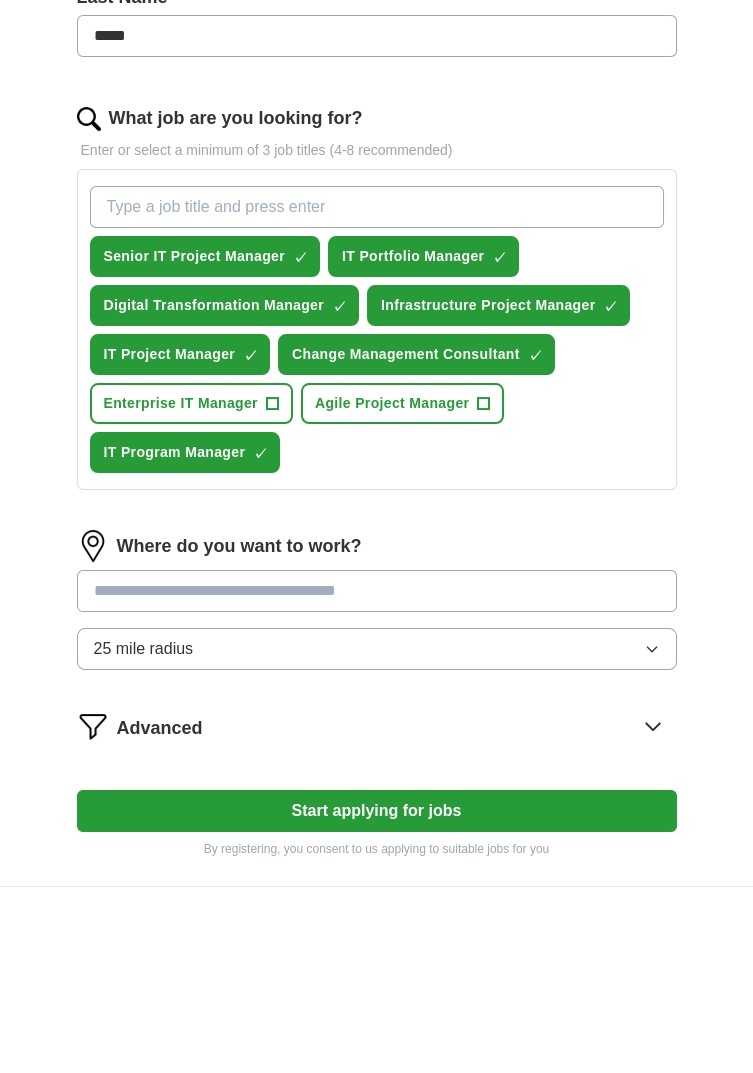 scroll, scrollTop: 408, scrollLeft: 0, axis: vertical 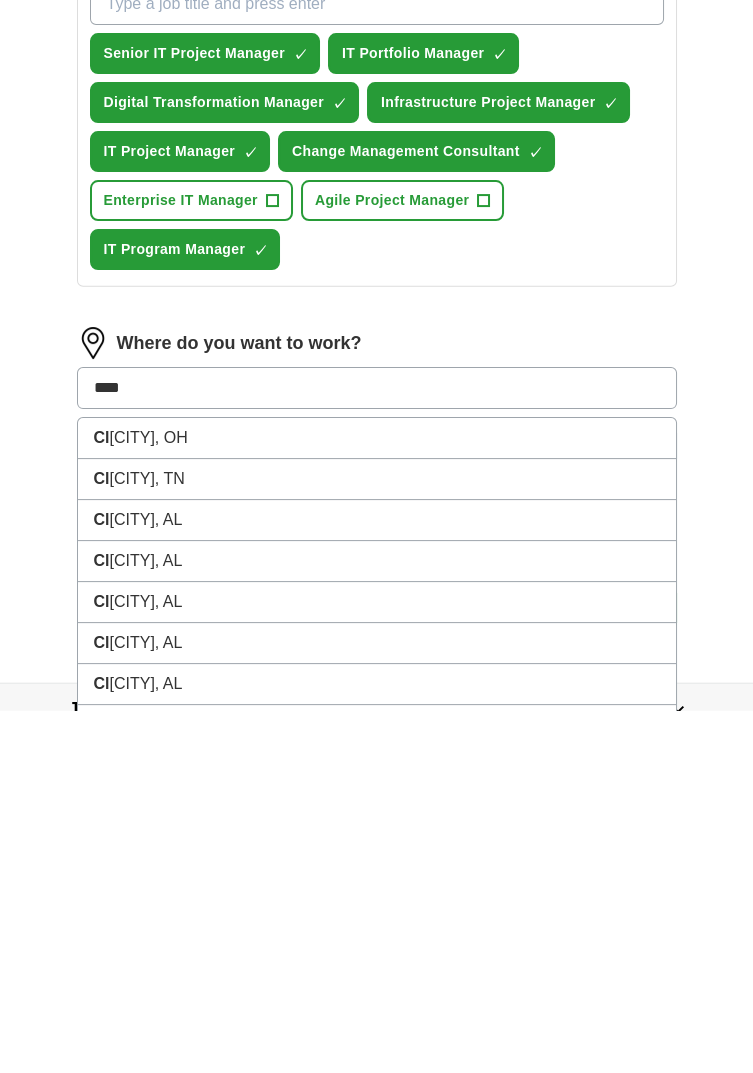 type on "*****" 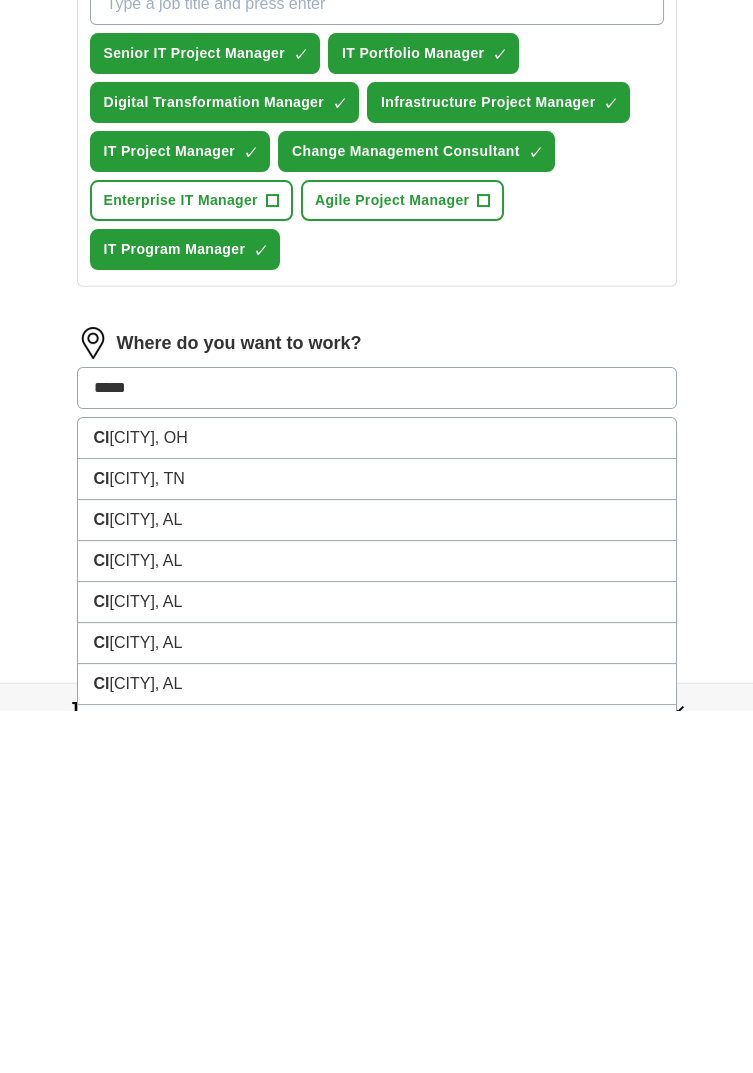 click on "[CITY], [STATE]" at bounding box center (377, 800) 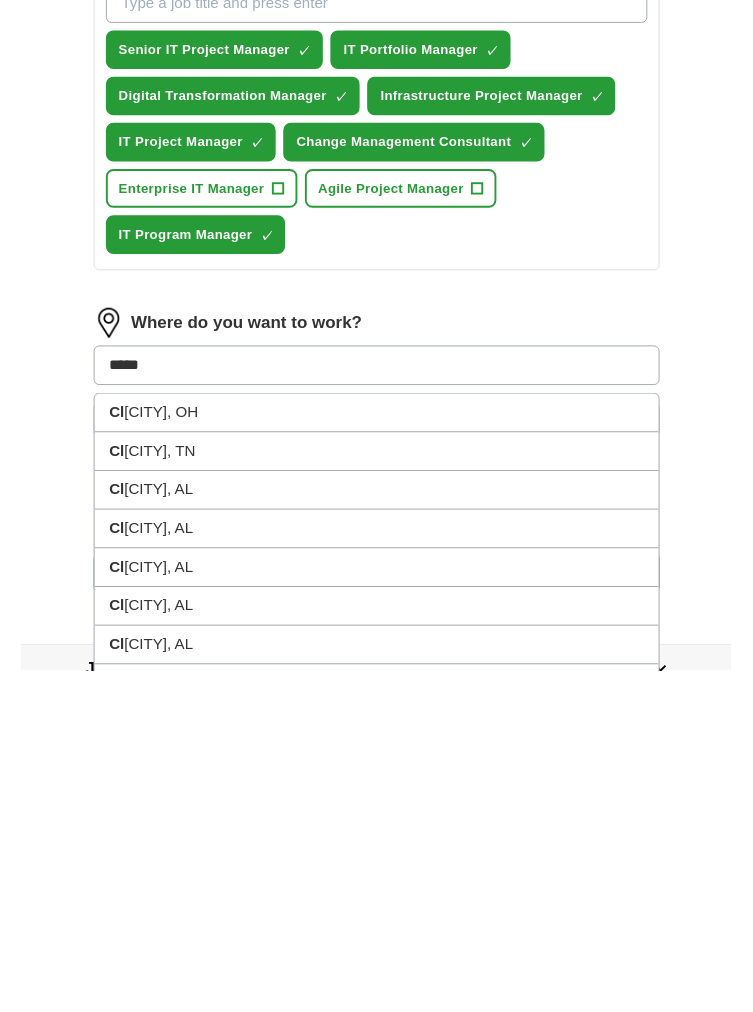 scroll, scrollTop: 408, scrollLeft: 0, axis: vertical 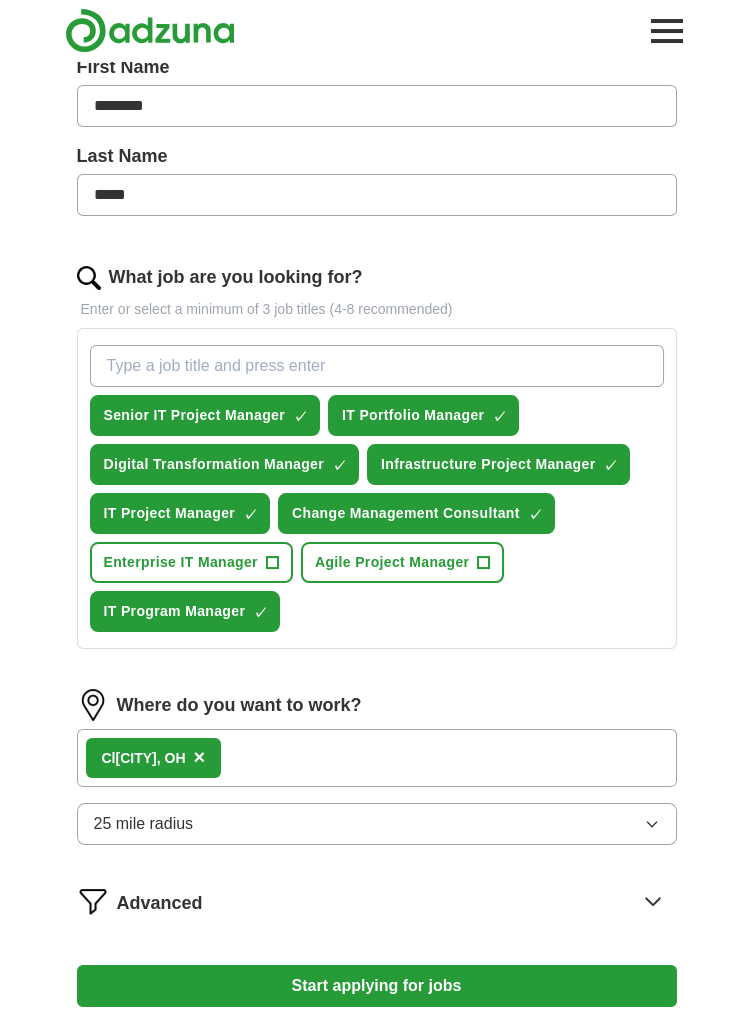 click on "Start applying for jobs" at bounding box center [377, 986] 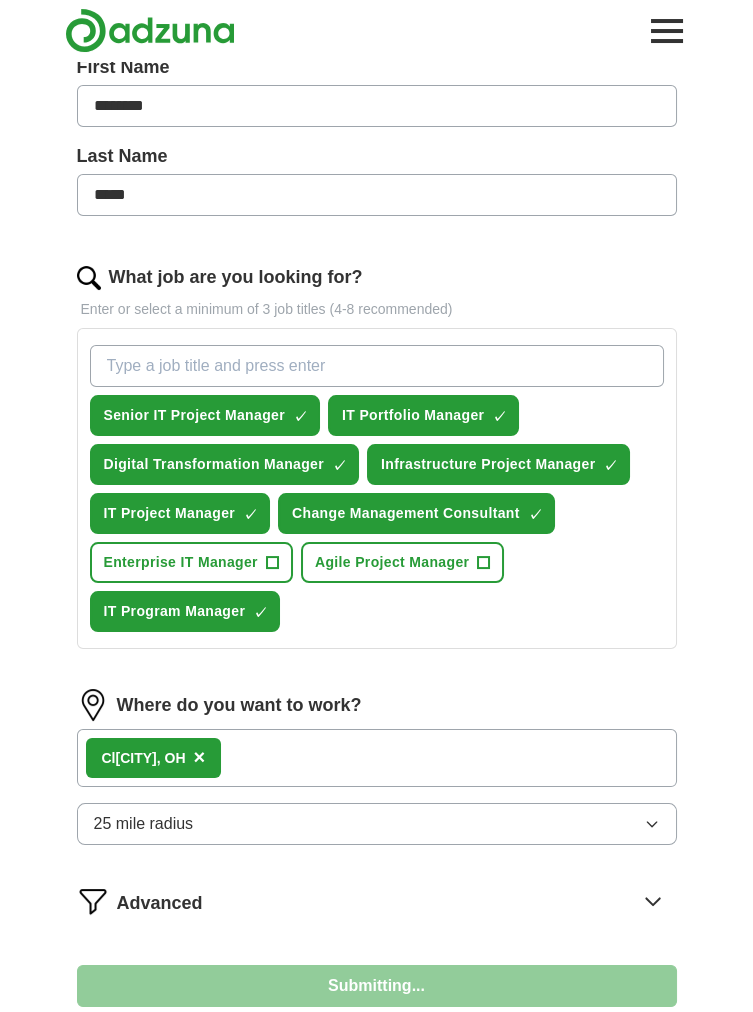 select on "**" 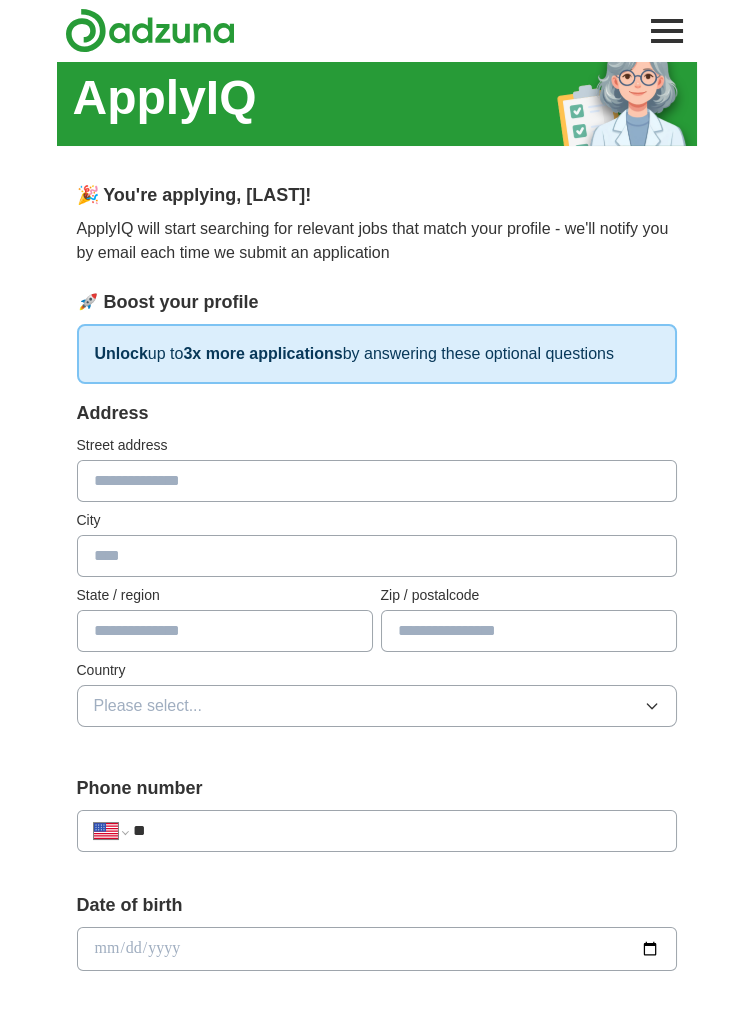 scroll, scrollTop: 0, scrollLeft: 0, axis: both 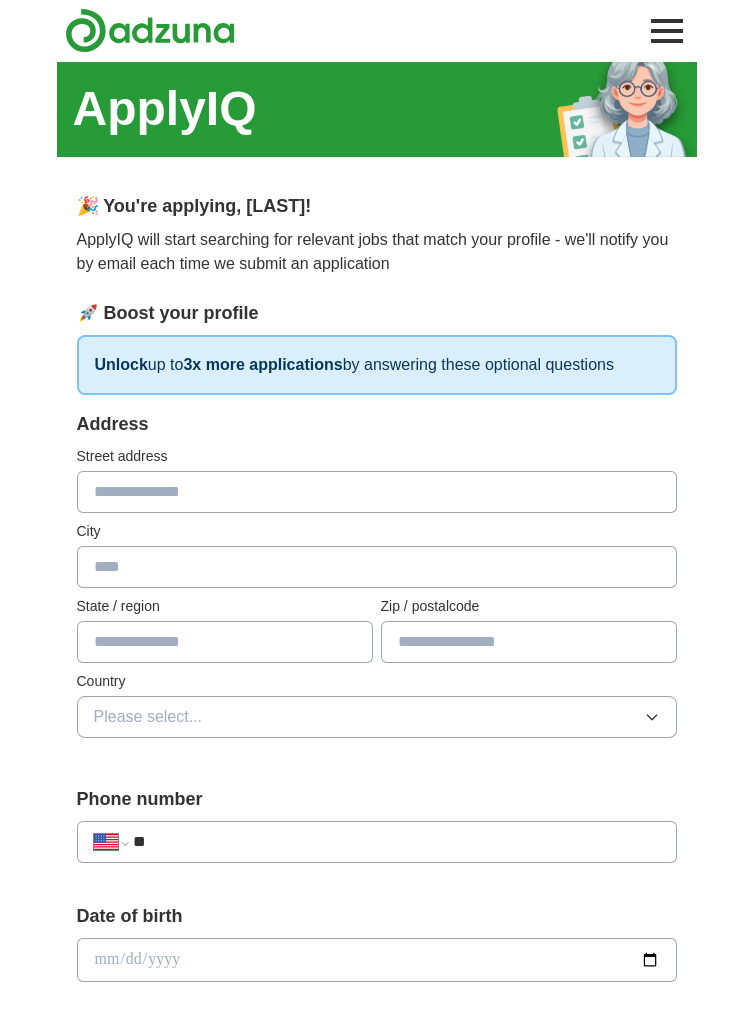 click at bounding box center [377, 492] 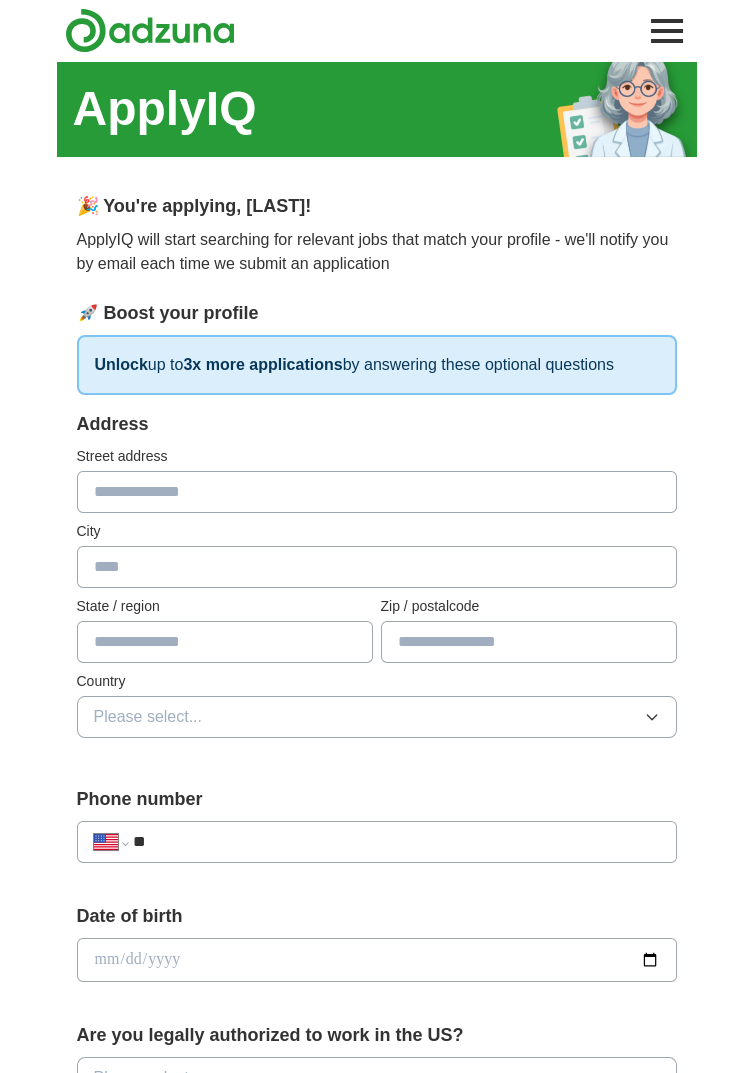 type on "**********" 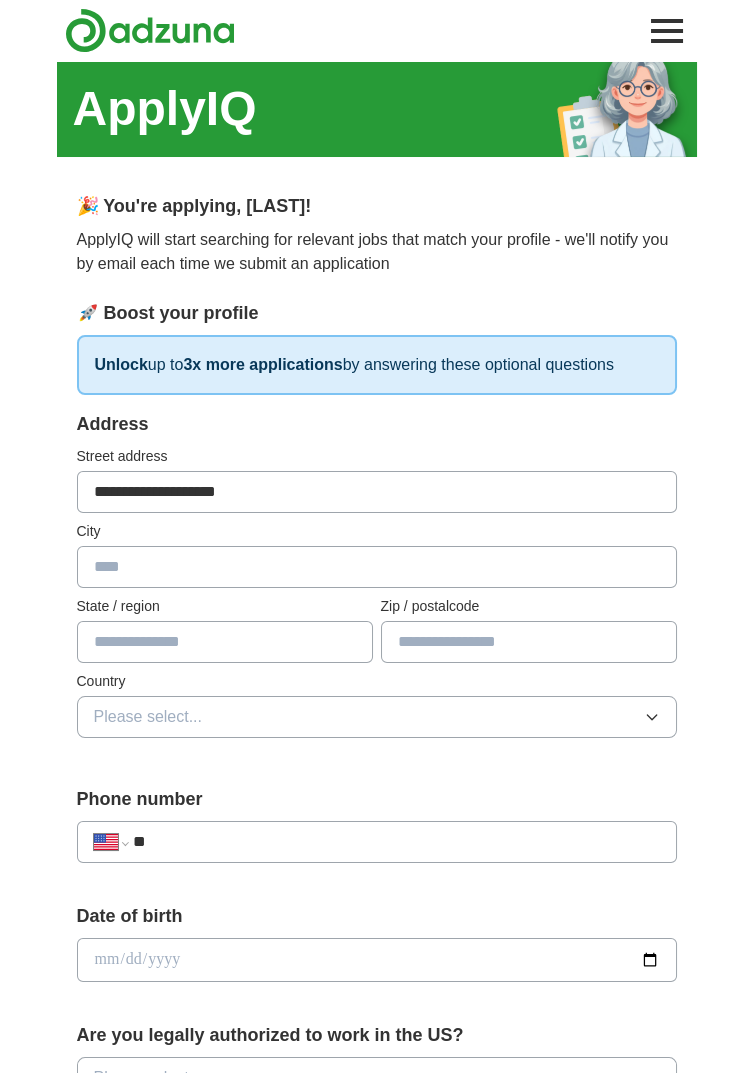 type on "*********" 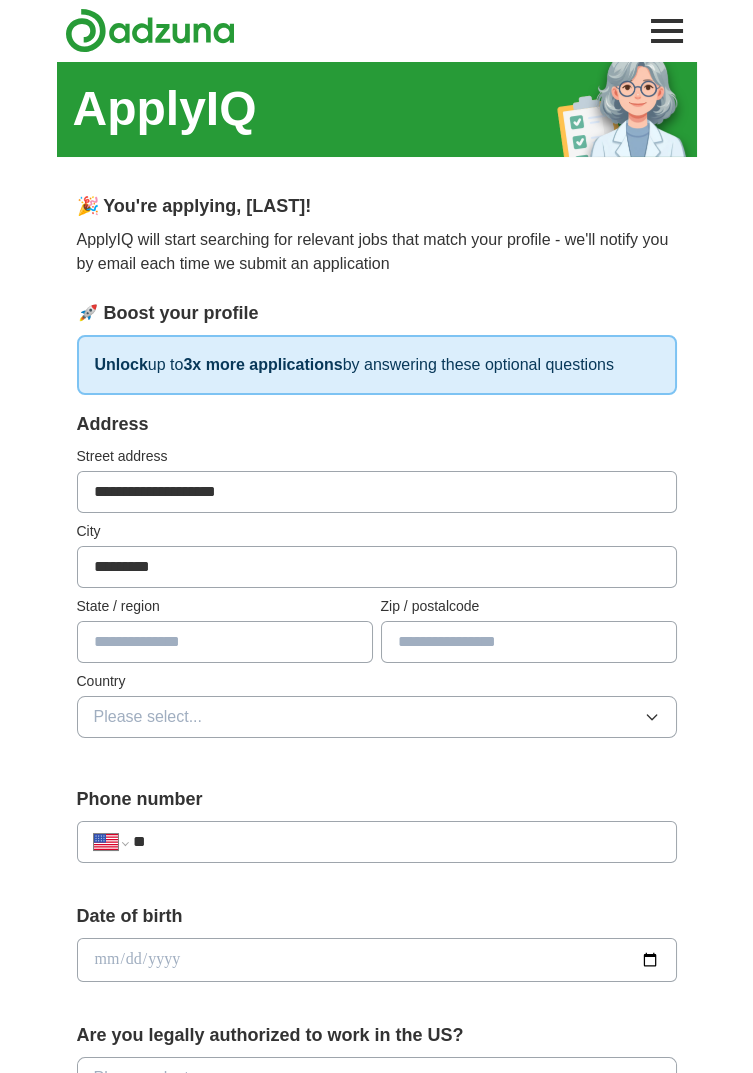 type on "**" 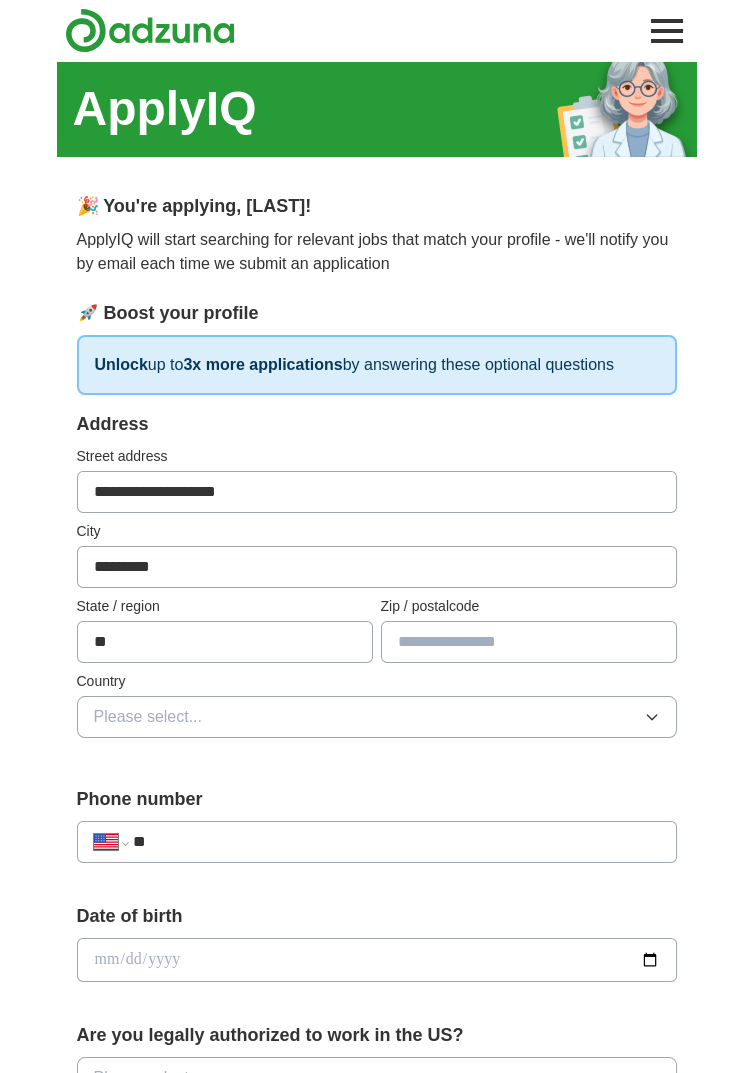 type on "*****" 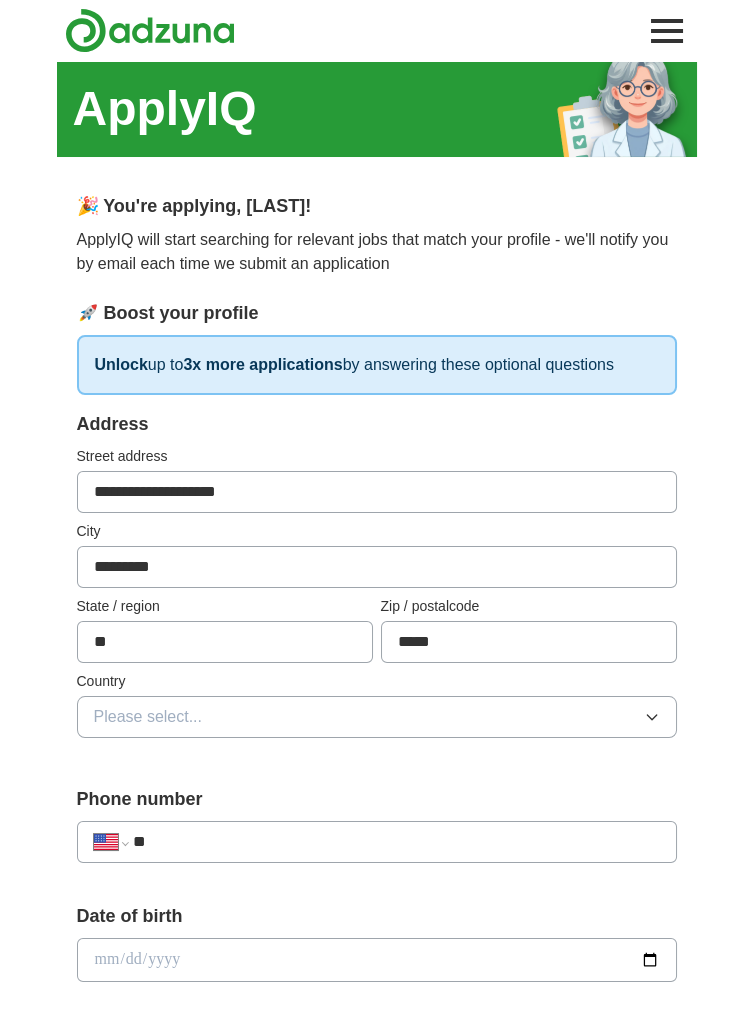 click on "Please select..." at bounding box center (148, 717) 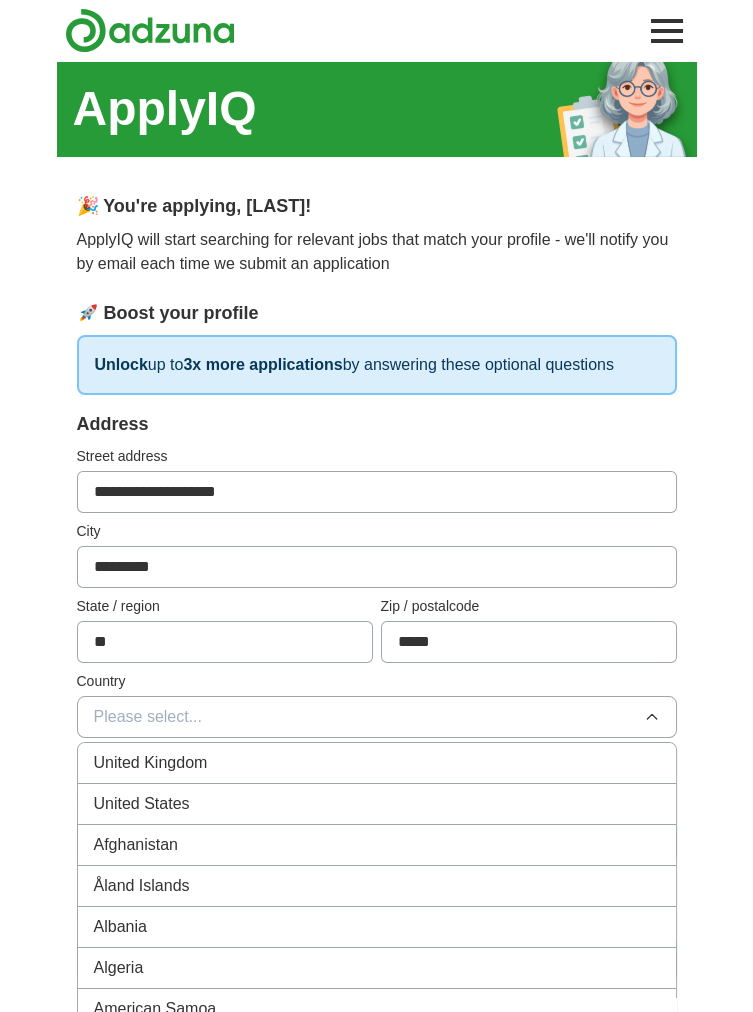 click on "United States" at bounding box center (377, 804) 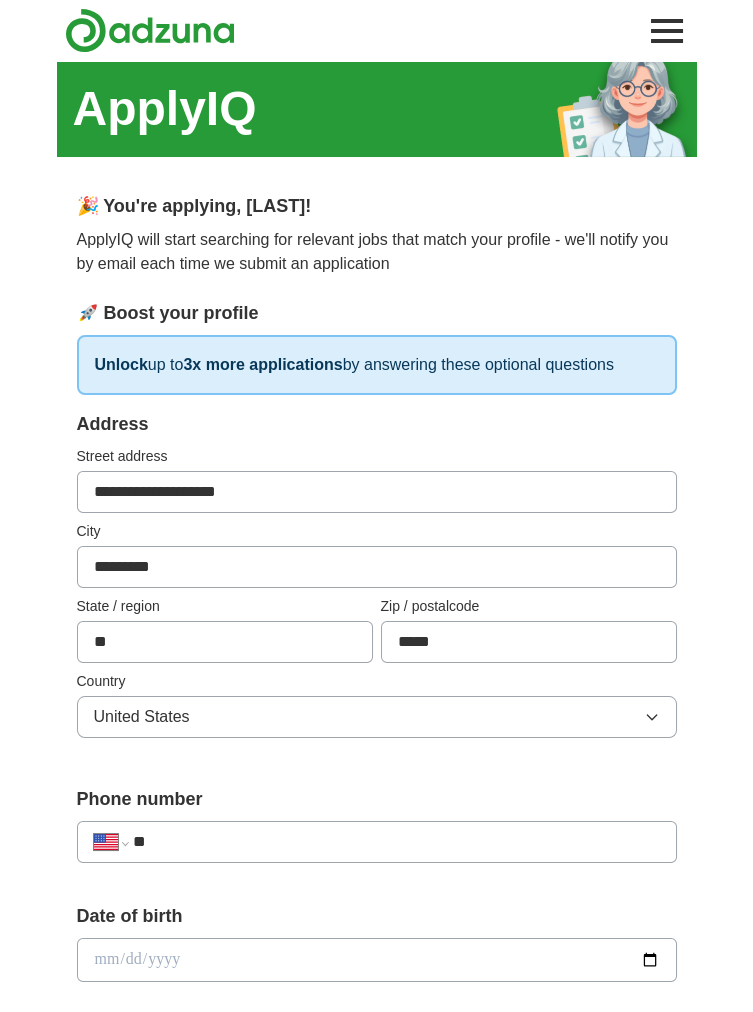 click on "**" at bounding box center [396, 842] 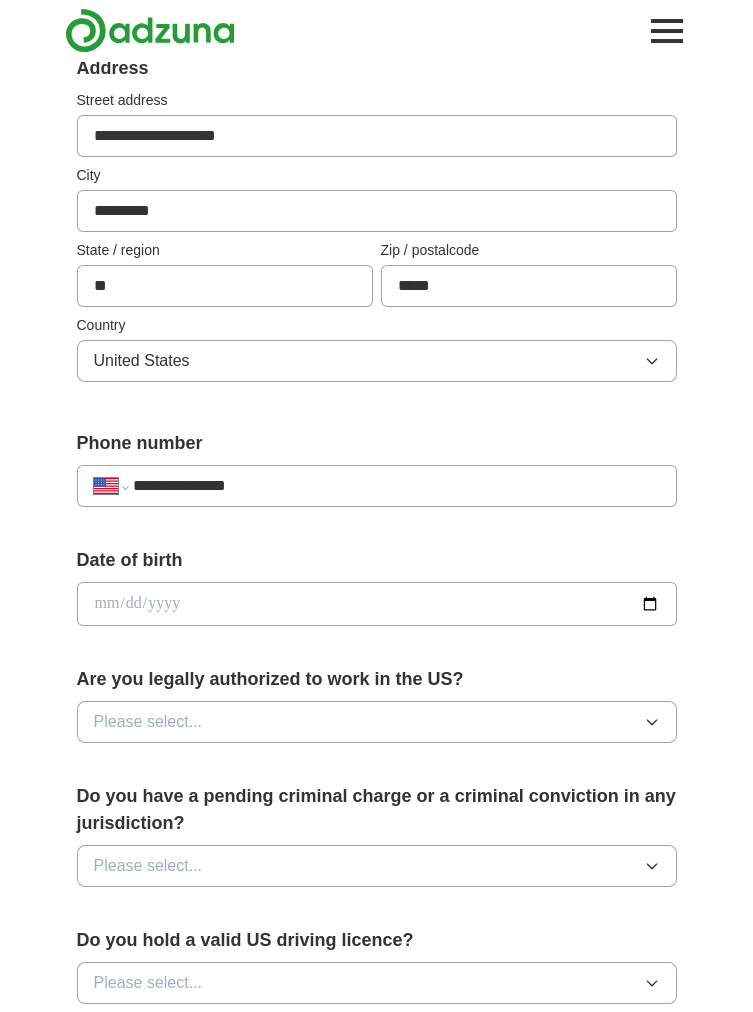 scroll, scrollTop: 357, scrollLeft: 0, axis: vertical 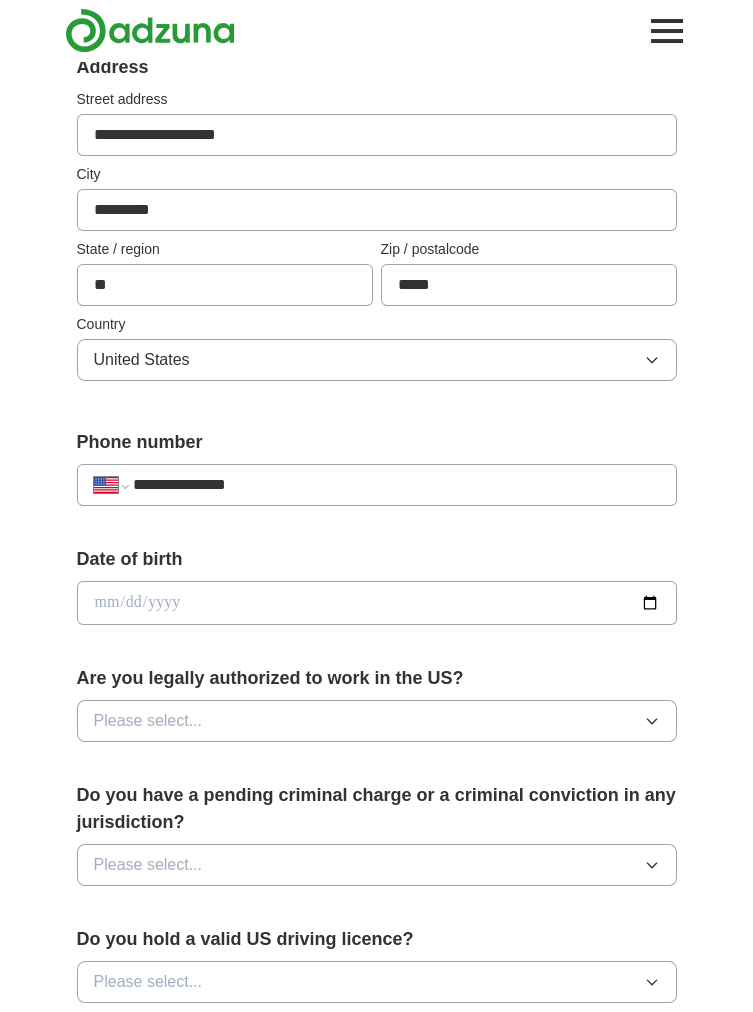 type on "**********" 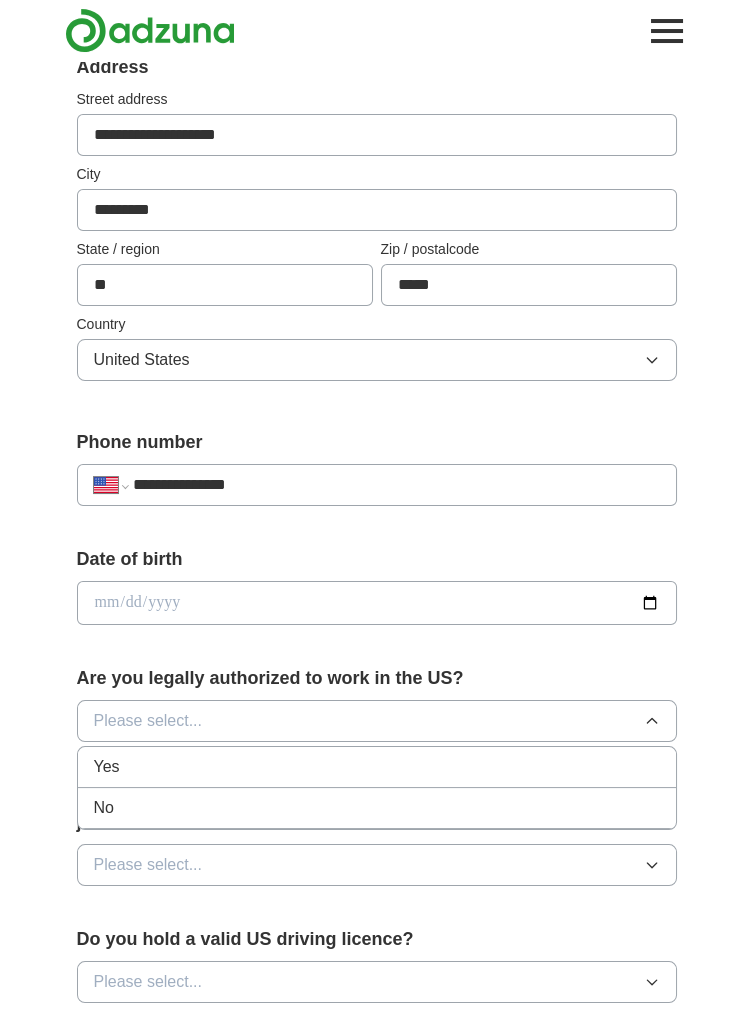 click on "Yes" at bounding box center (377, 767) 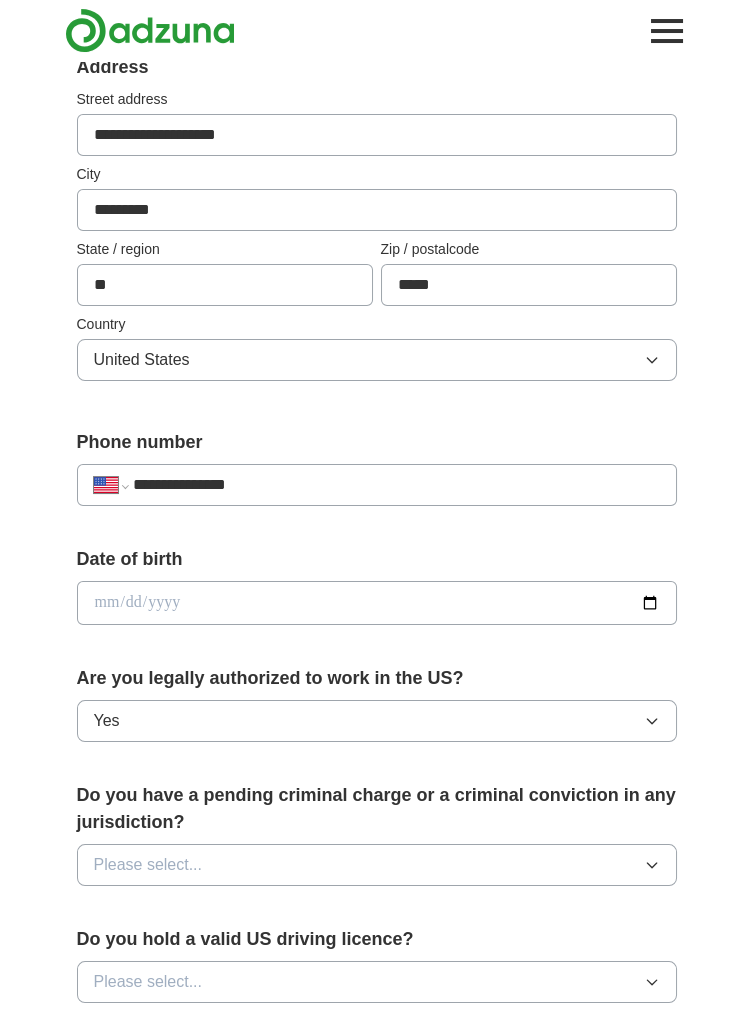 scroll, scrollTop: 377, scrollLeft: 0, axis: vertical 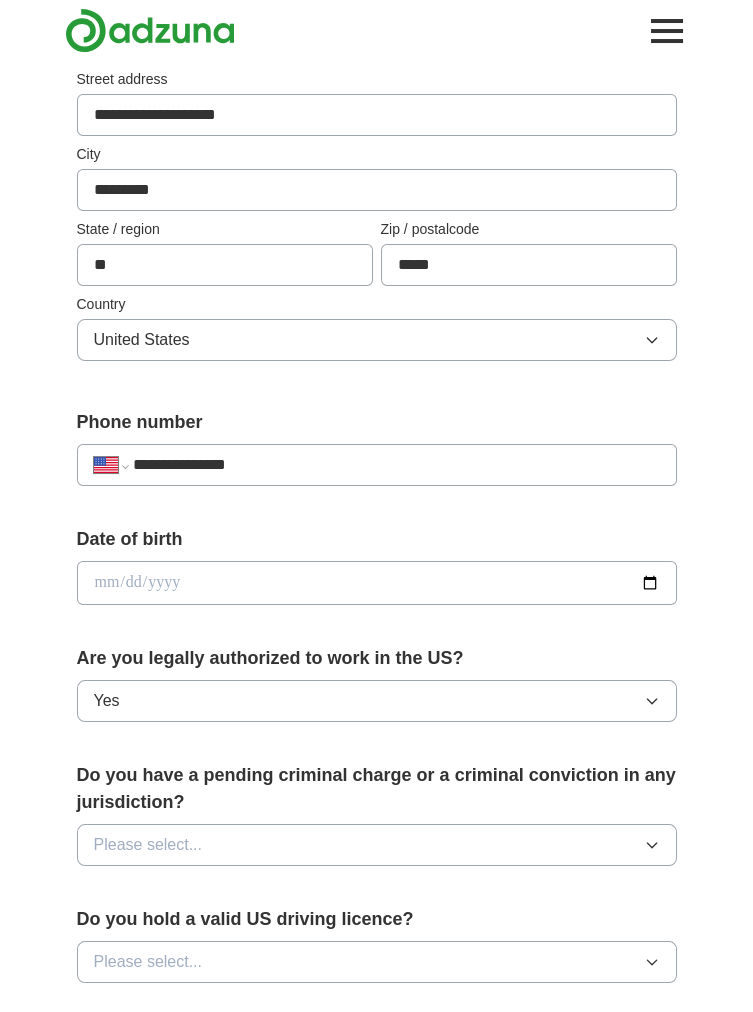 click on "Please select..." at bounding box center [148, 845] 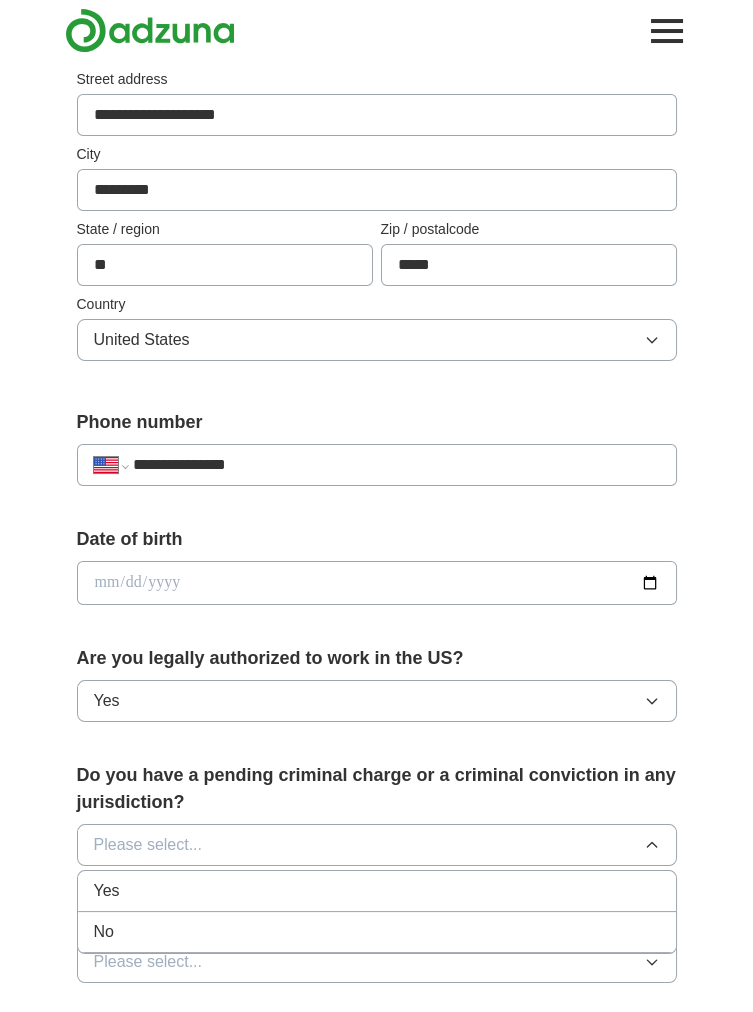 click on "No" at bounding box center (377, 932) 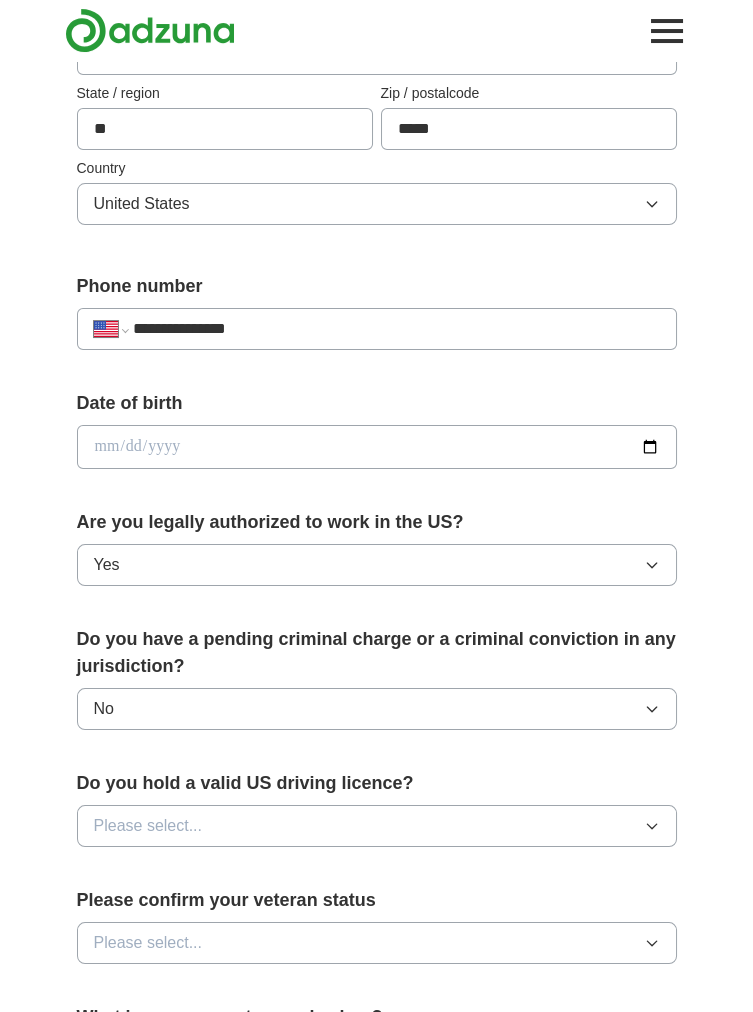 scroll, scrollTop: 514, scrollLeft: 0, axis: vertical 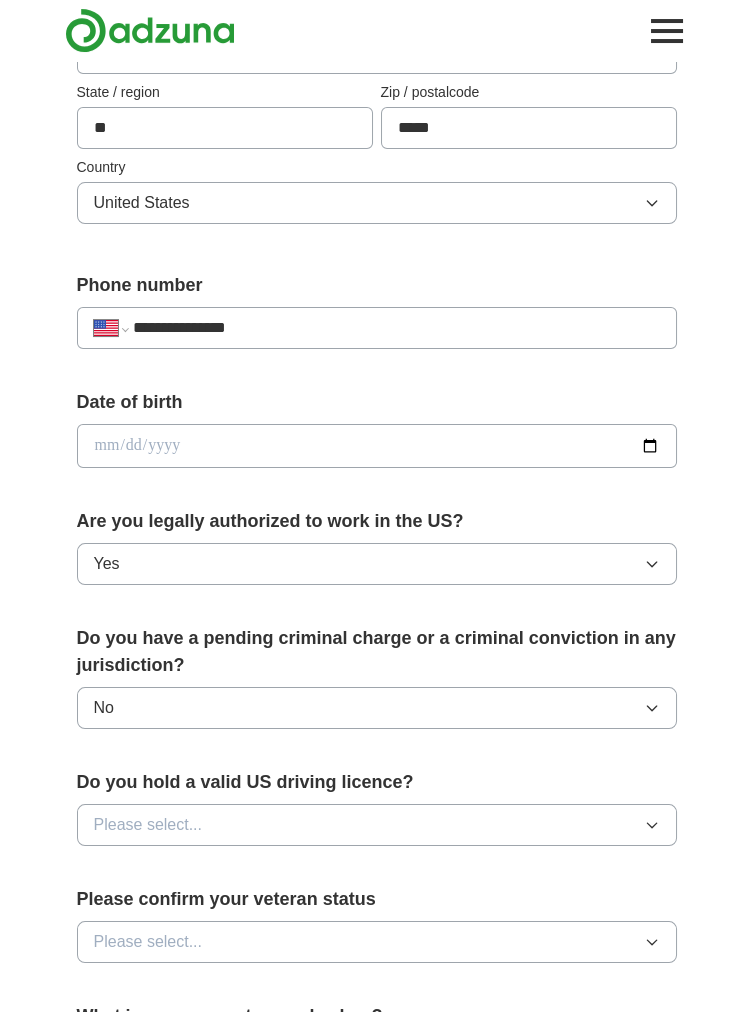 click on "Please select..." at bounding box center (148, 825) 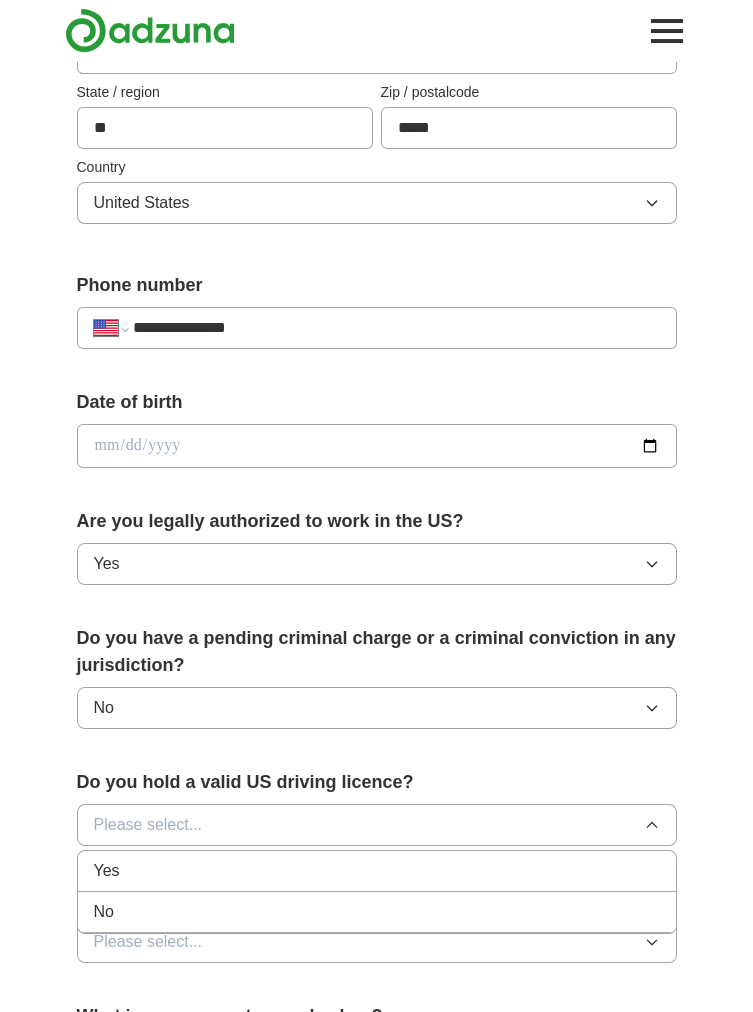 click on "Yes" at bounding box center [377, 871] 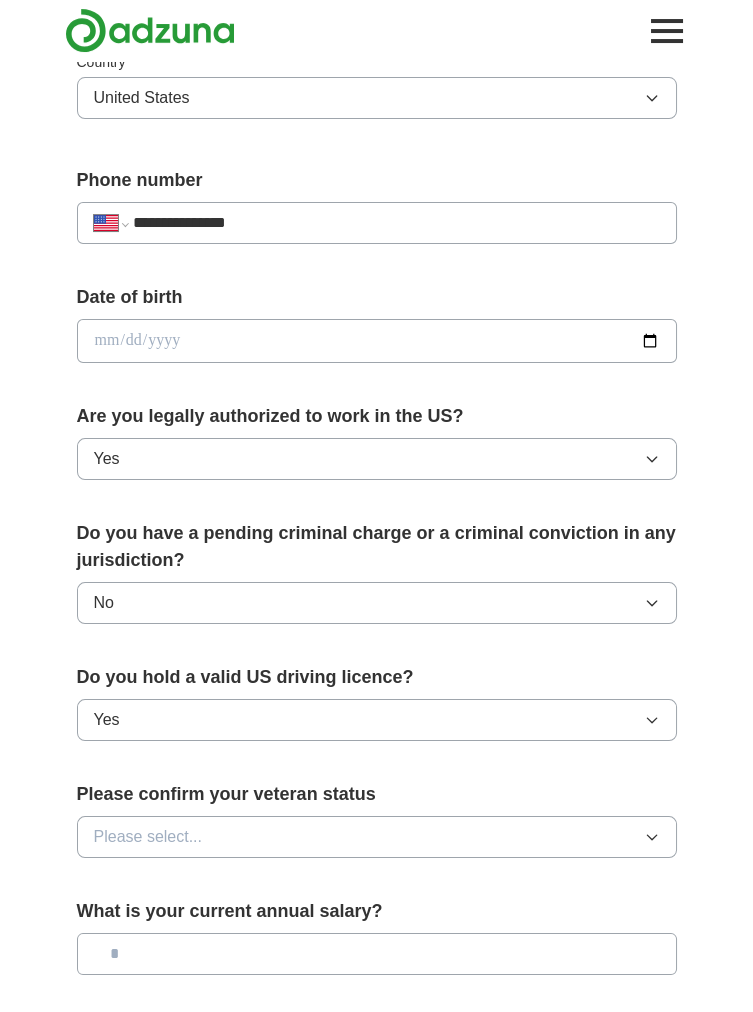 scroll, scrollTop: 624, scrollLeft: 0, axis: vertical 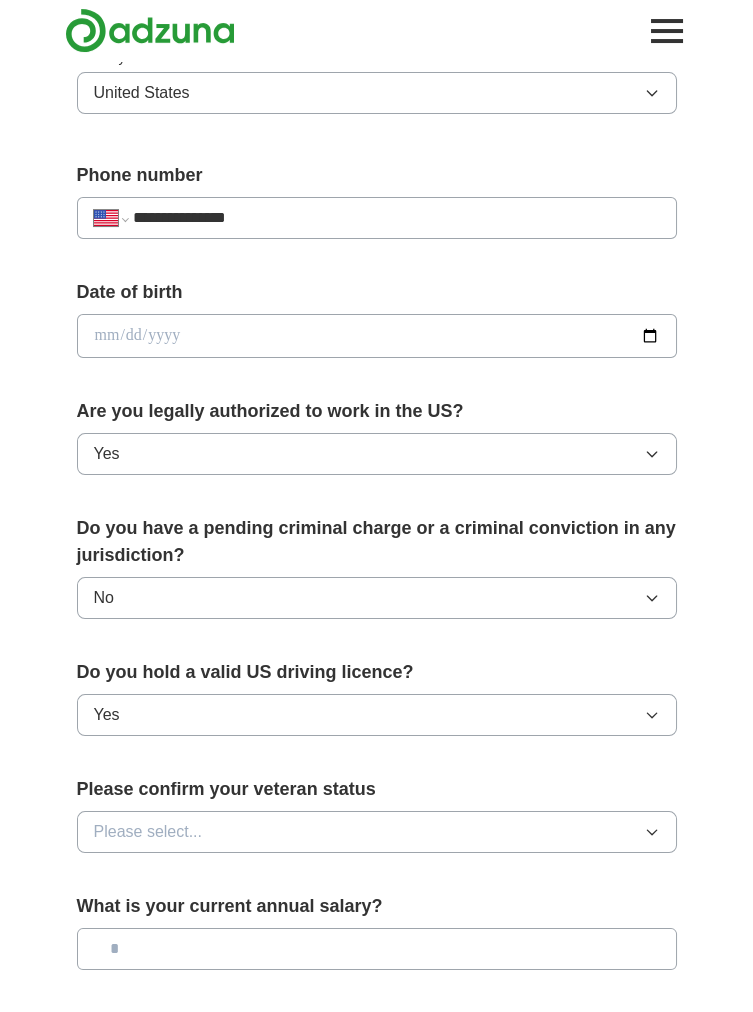 click on "Please select..." at bounding box center (377, 832) 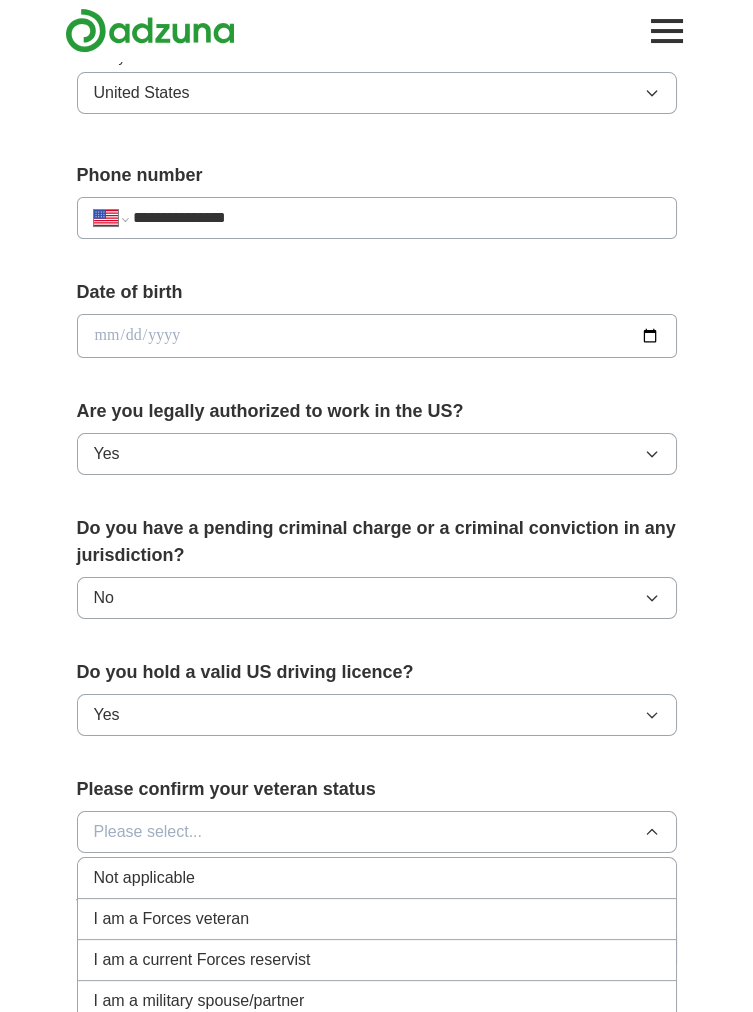 click on "Not applicable" at bounding box center [144, 878] 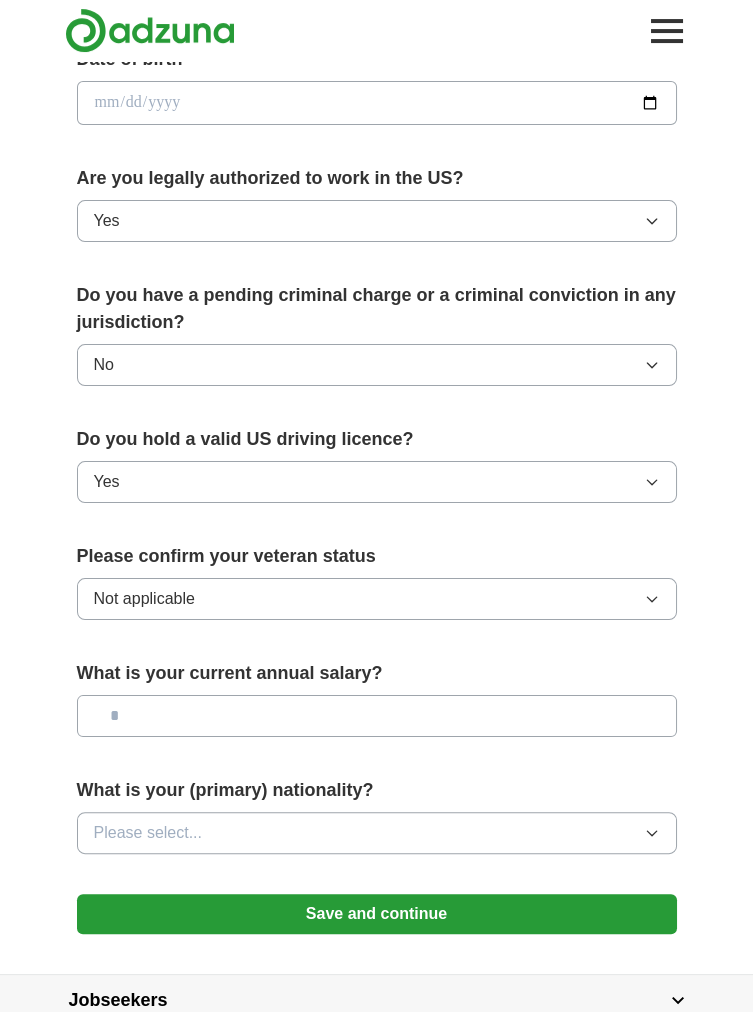 scroll, scrollTop: 857, scrollLeft: 0, axis: vertical 